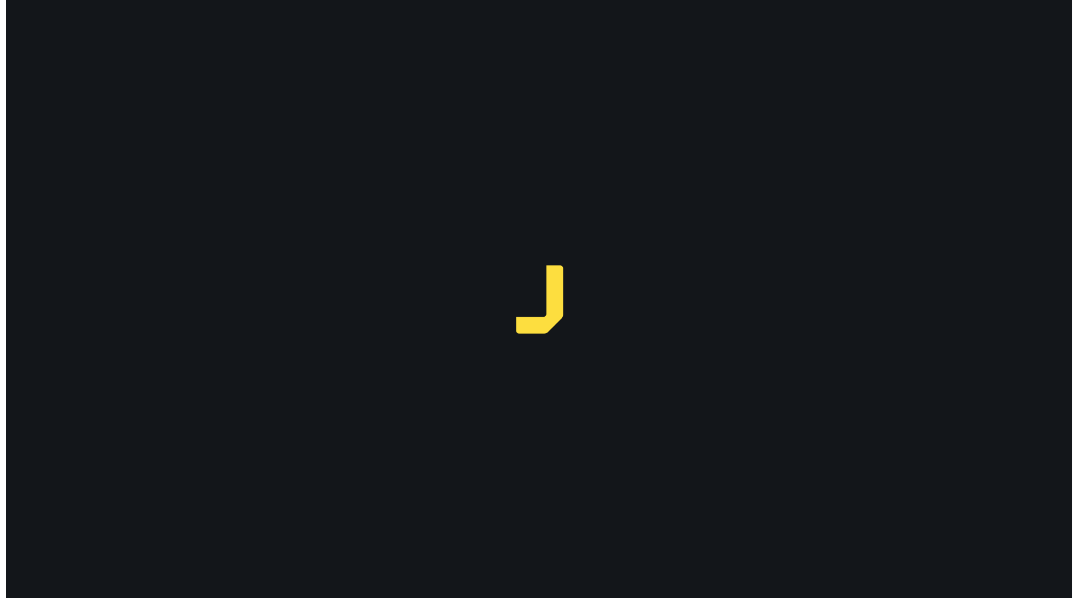 scroll, scrollTop: 0, scrollLeft: 0, axis: both 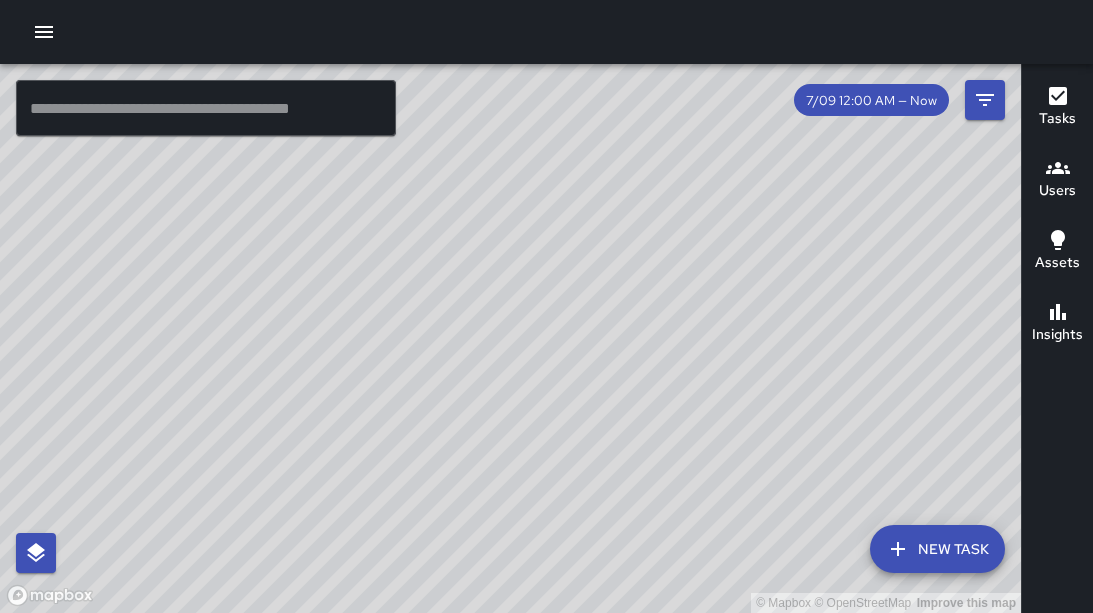 click at bounding box center [44, 32] 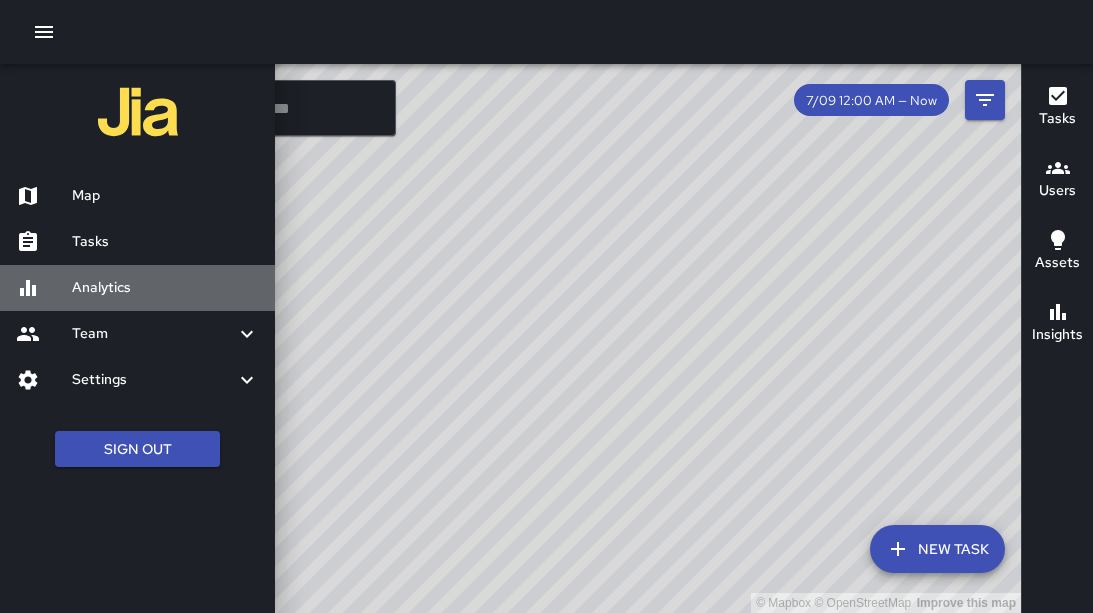 click on "Analytics" at bounding box center [165, 288] 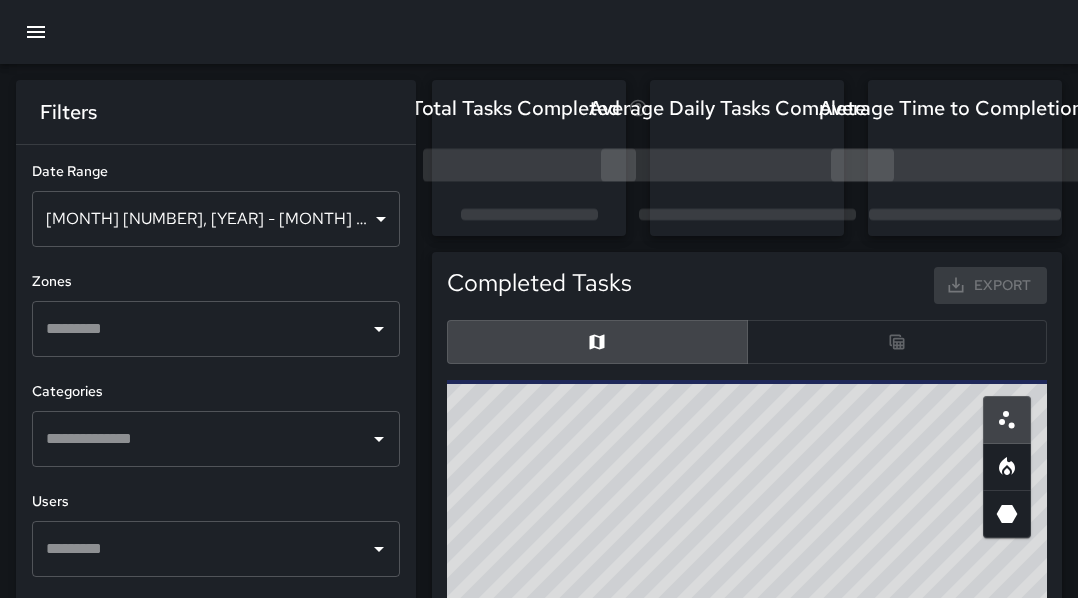 scroll, scrollTop: 16, scrollLeft: 16, axis: both 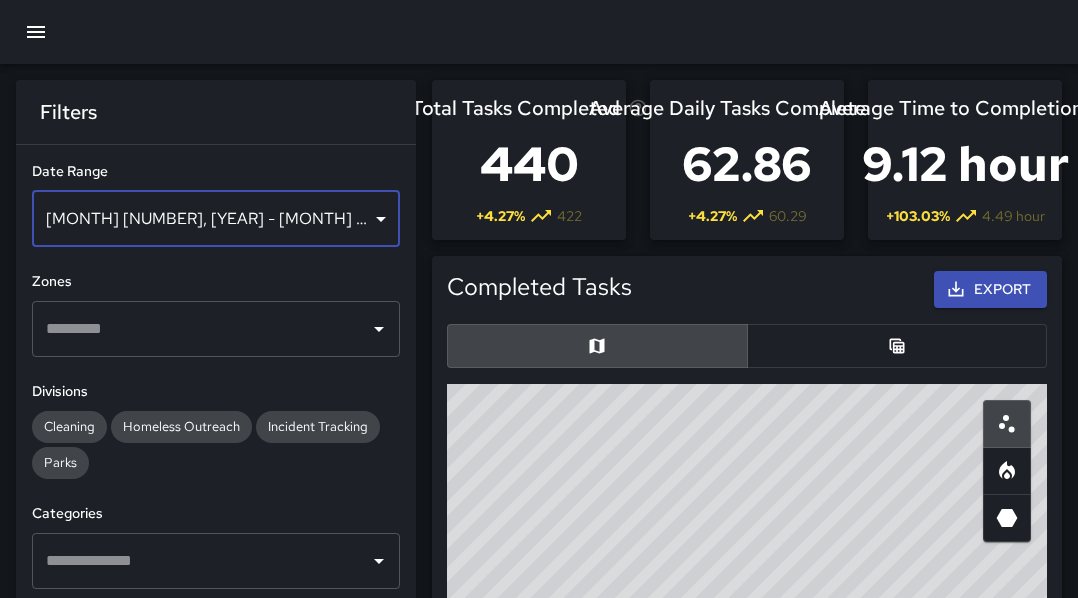 click on "[MONTH] [NUMBER], [YEAR] - [MONTH] [NUMBER], [YEAR]" at bounding box center (216, 219) 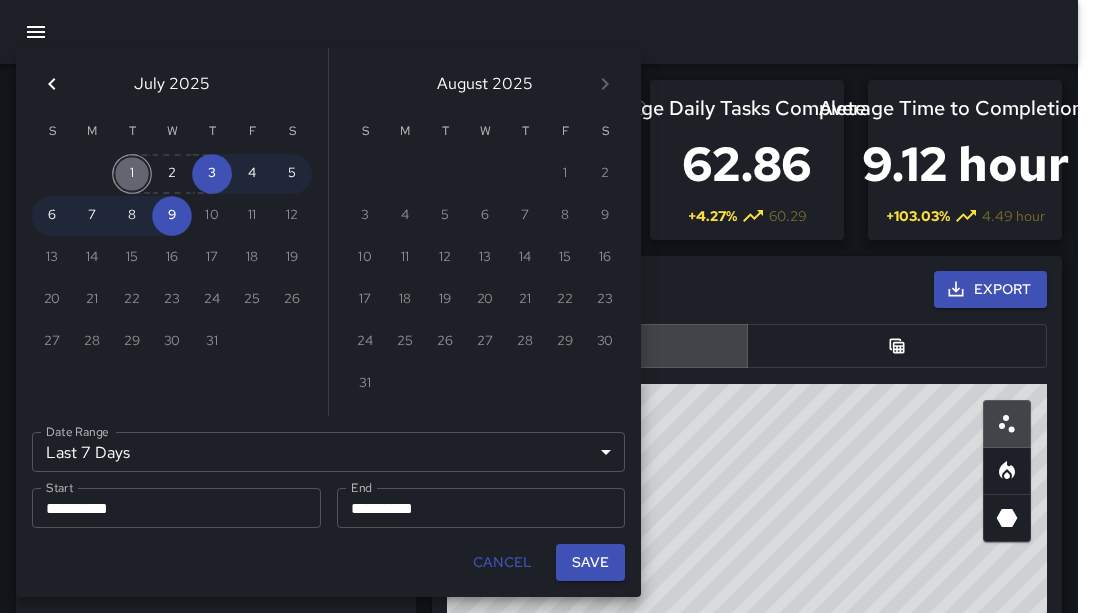 click on "1" at bounding box center [132, 174] 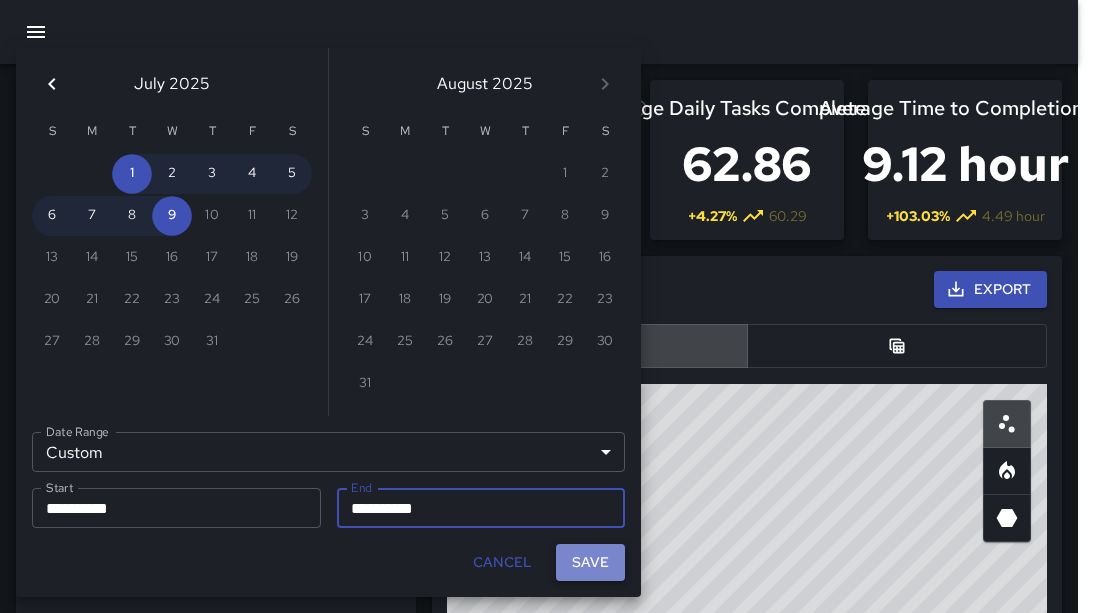 click on "Save" at bounding box center [590, 562] 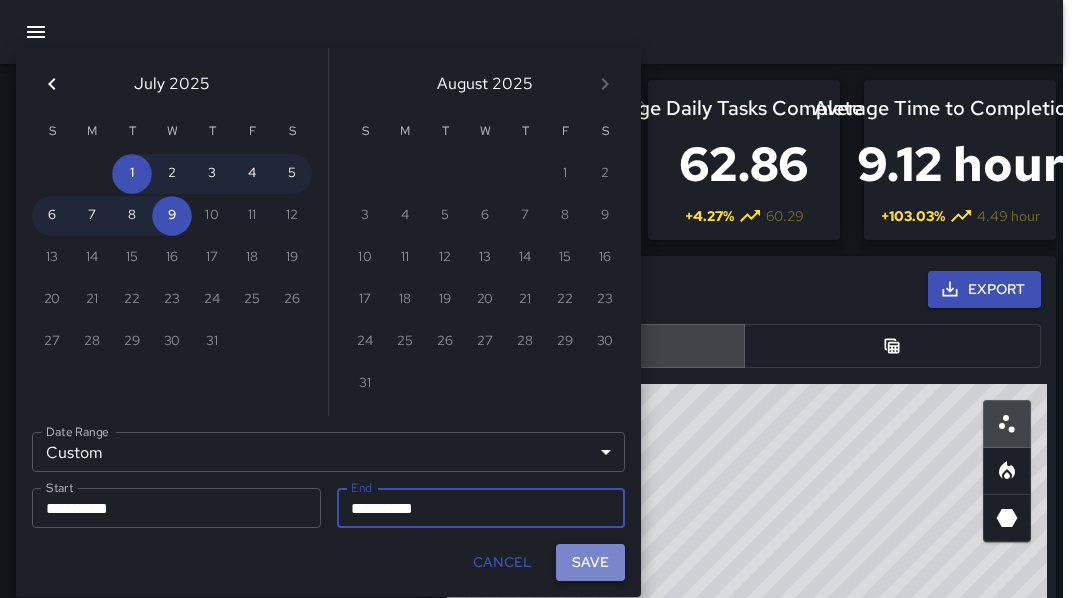 scroll, scrollTop: 16, scrollLeft: 16, axis: both 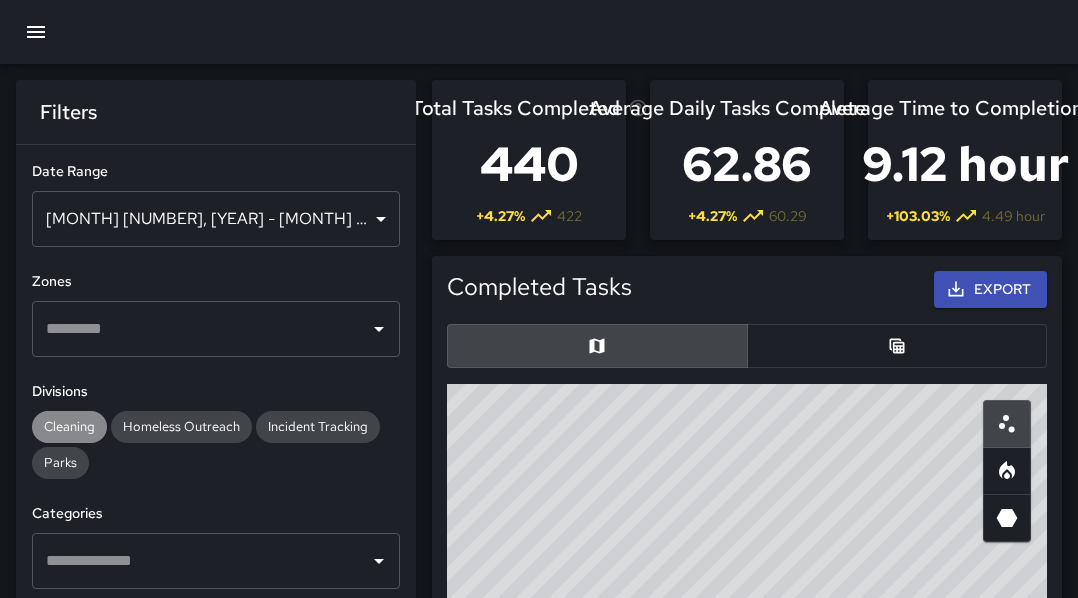 click on "Cleaning" at bounding box center (69, 426) 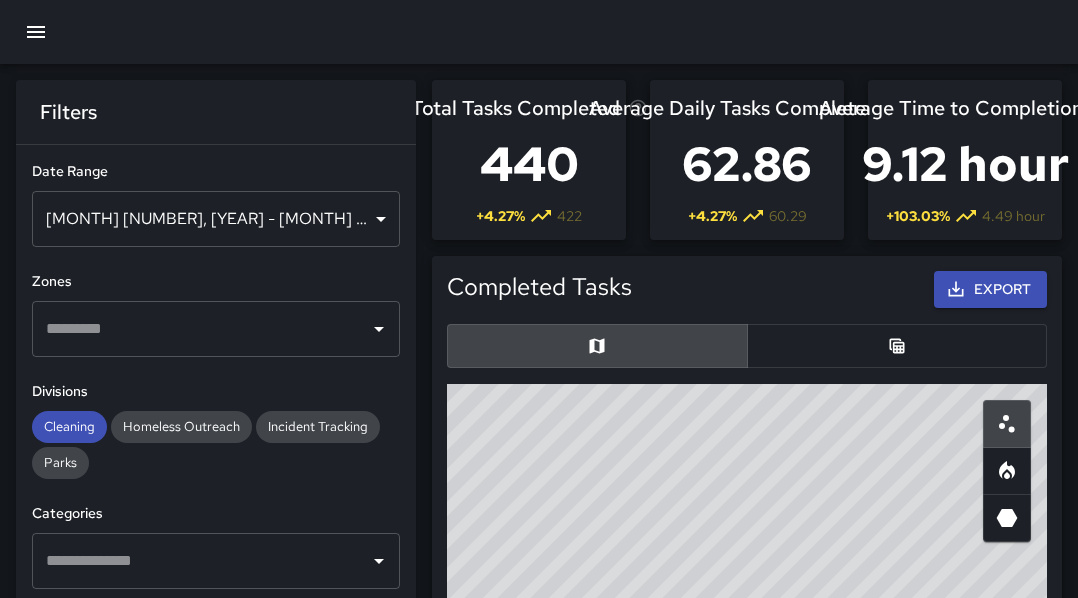 scroll, scrollTop: 82, scrollLeft: 0, axis: vertical 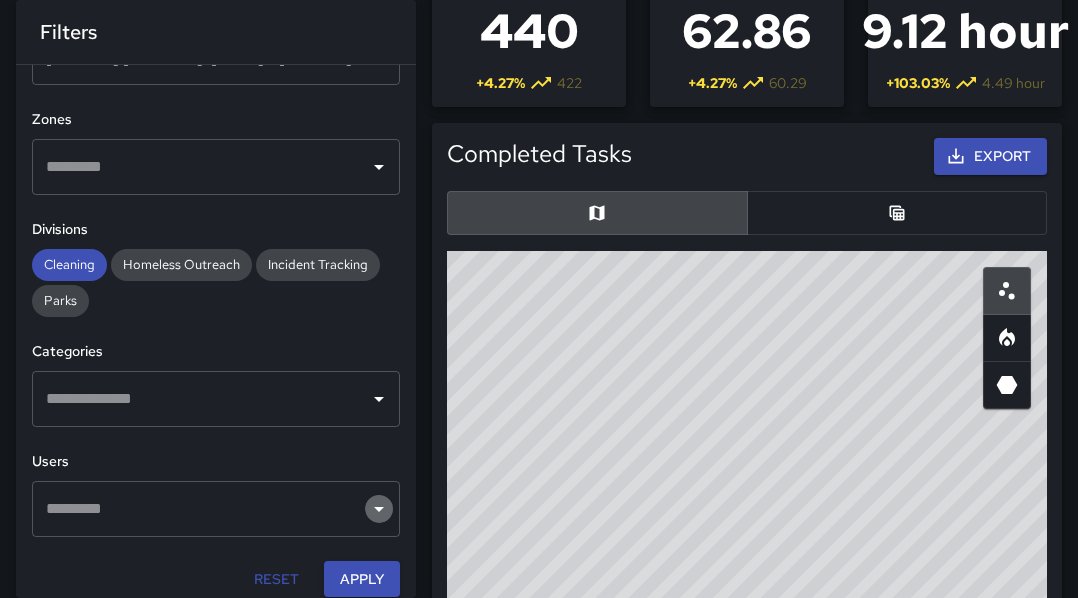 click at bounding box center (379, 167) 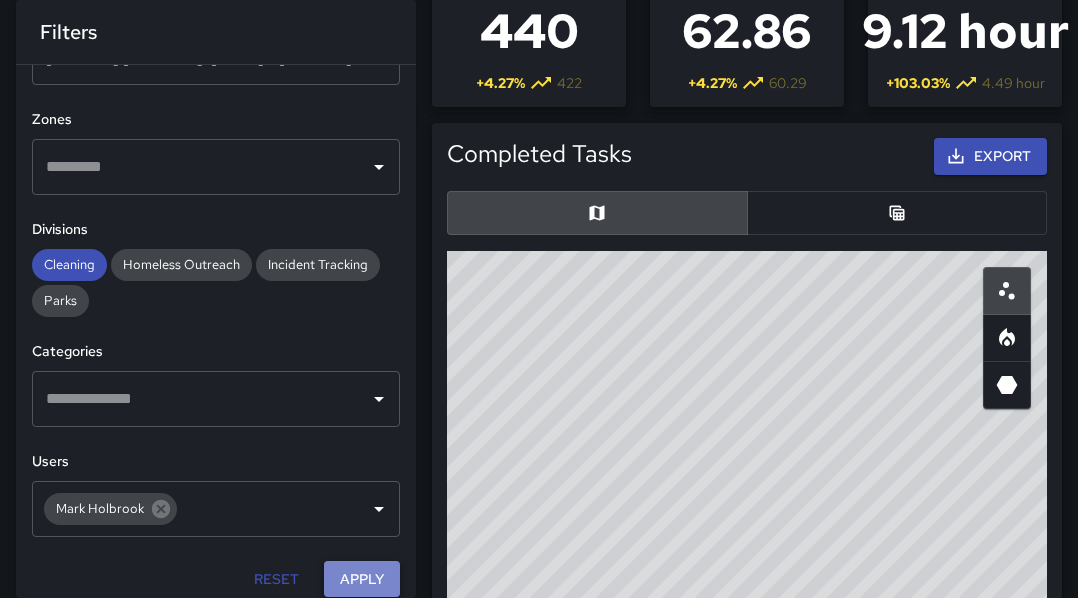 click on "Apply" at bounding box center (362, 579) 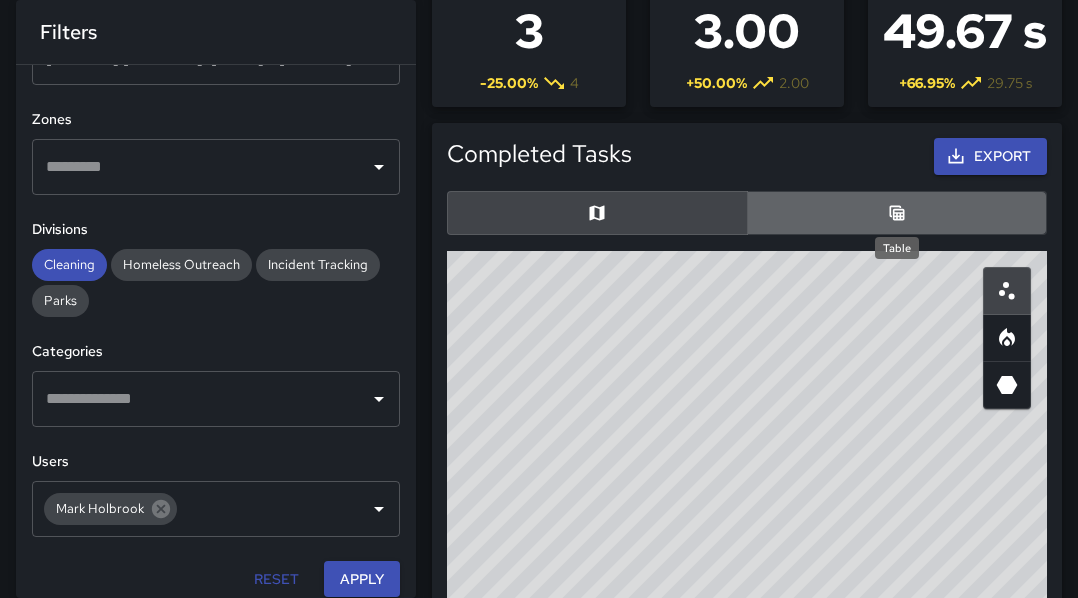 click at bounding box center (897, 213) 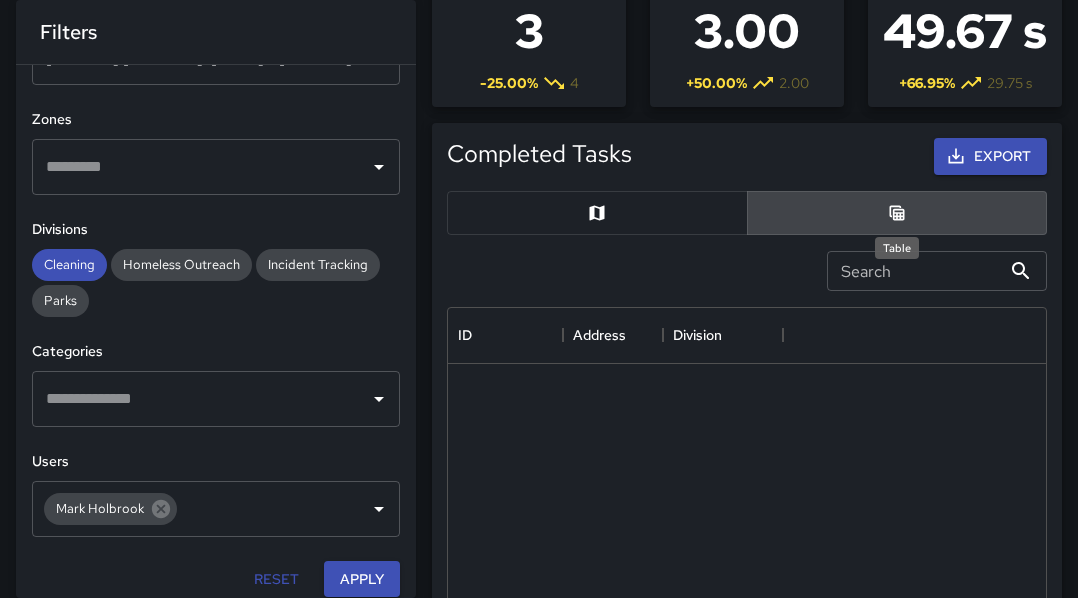 scroll, scrollTop: 730, scrollLeft: 583, axis: both 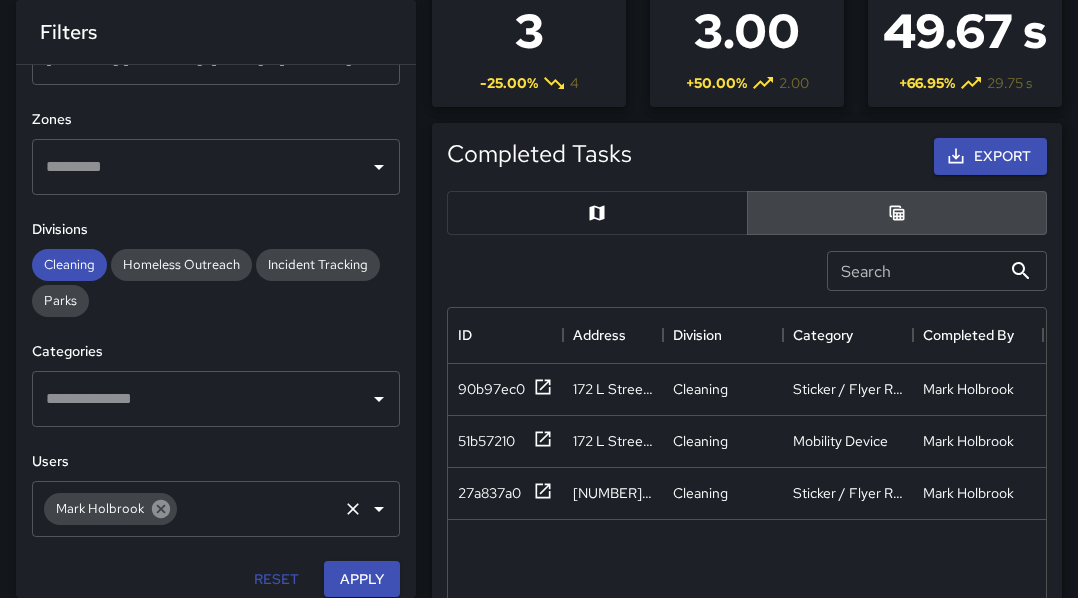 click at bounding box center [161, 509] 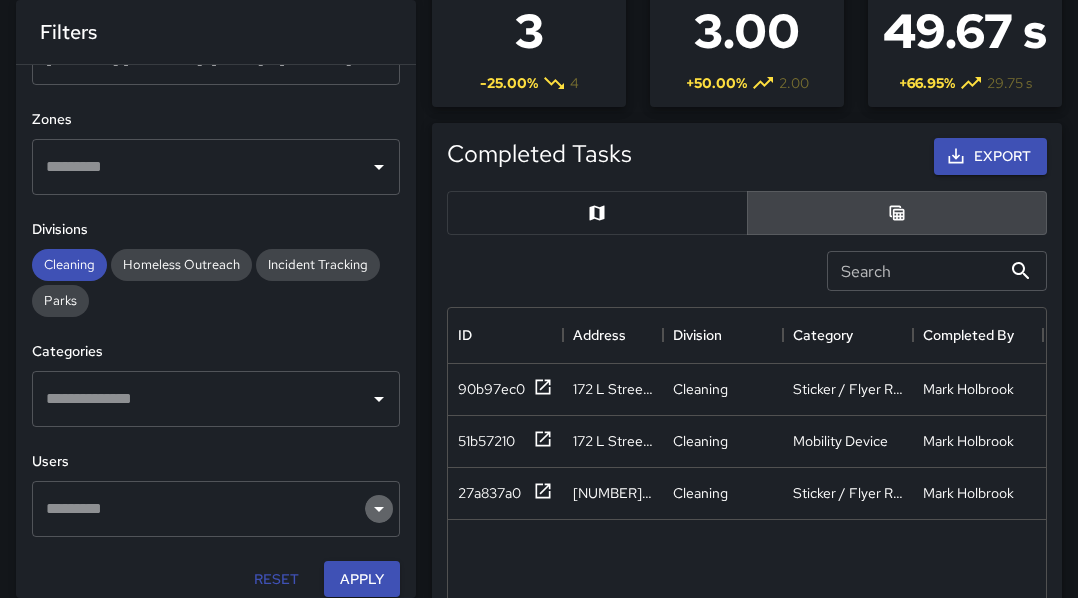 click at bounding box center (379, 167) 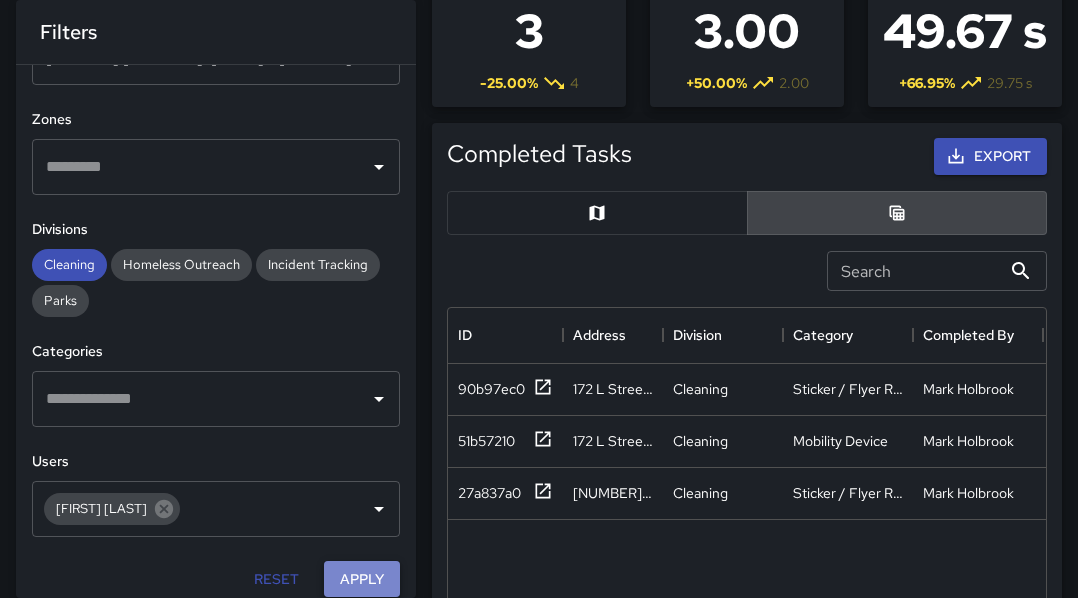 click on "Apply" at bounding box center [362, 579] 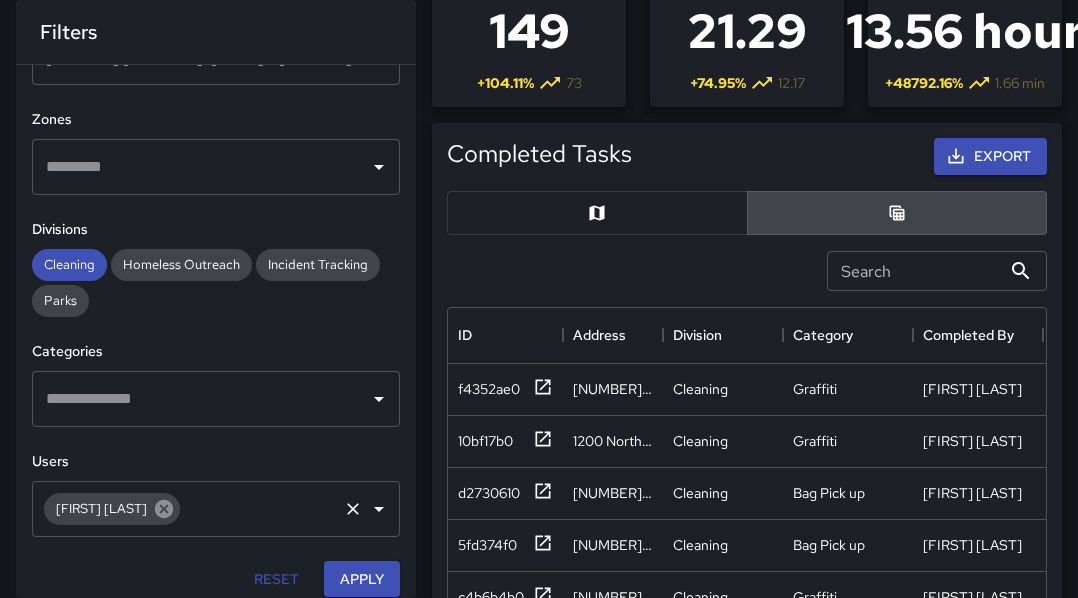click at bounding box center [164, 509] 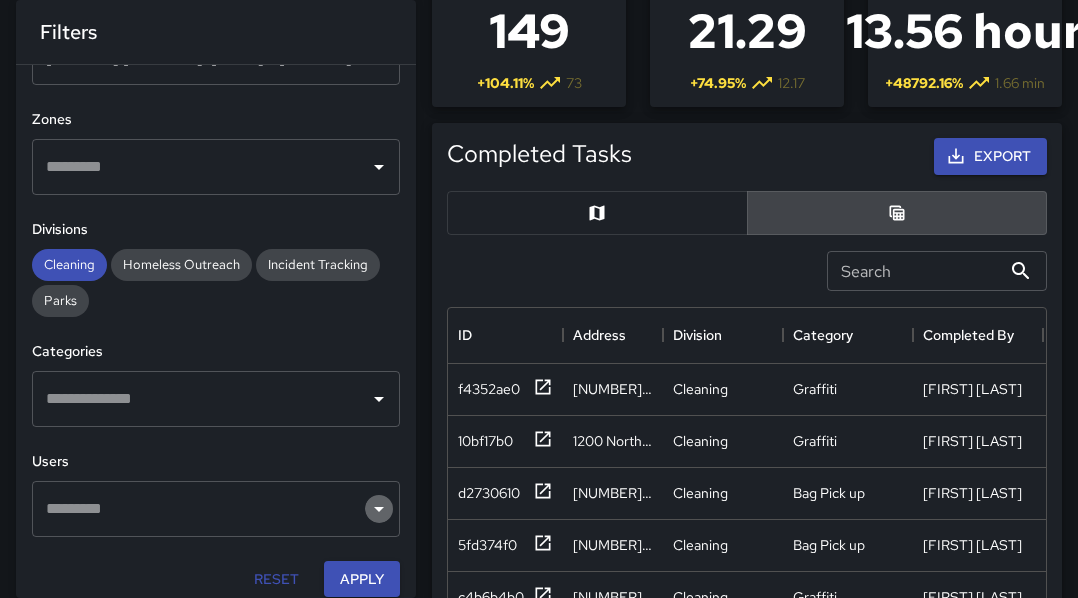 click at bounding box center (379, 167) 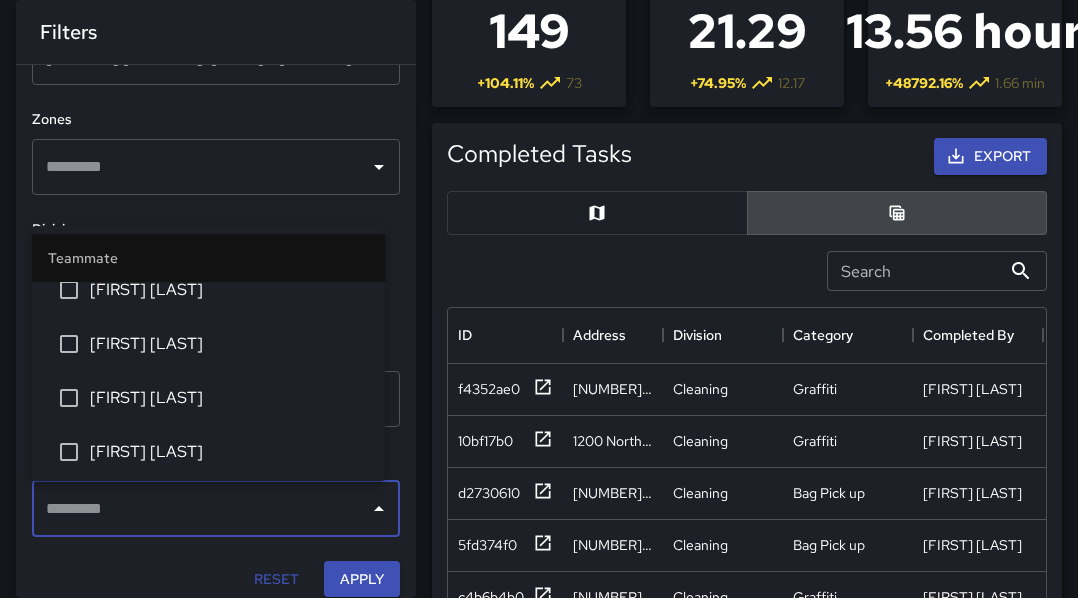 scroll, scrollTop: 489, scrollLeft: 0, axis: vertical 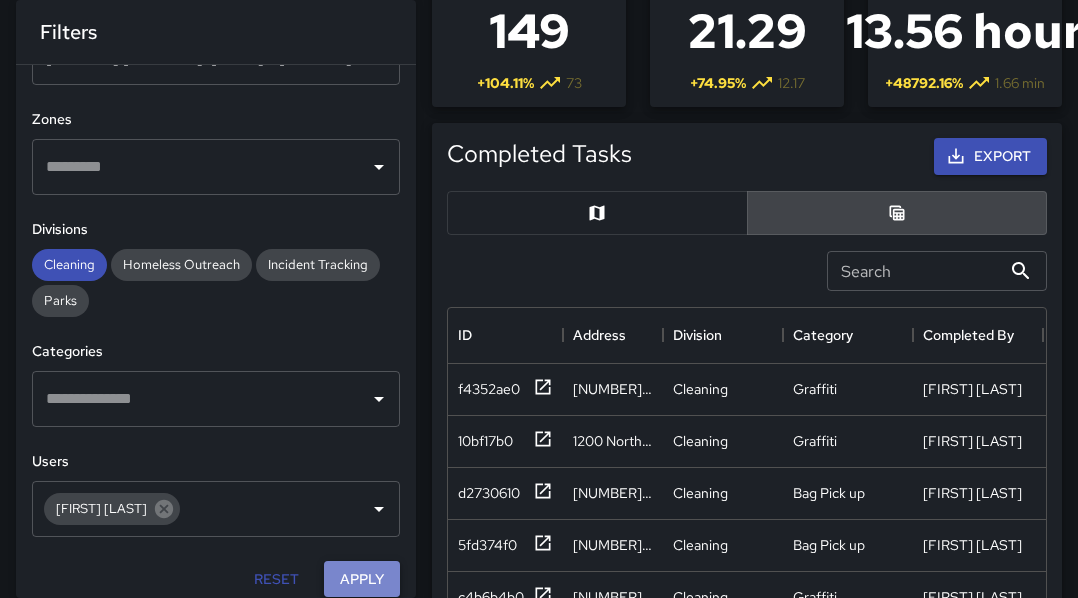 click on "Apply" at bounding box center (362, 579) 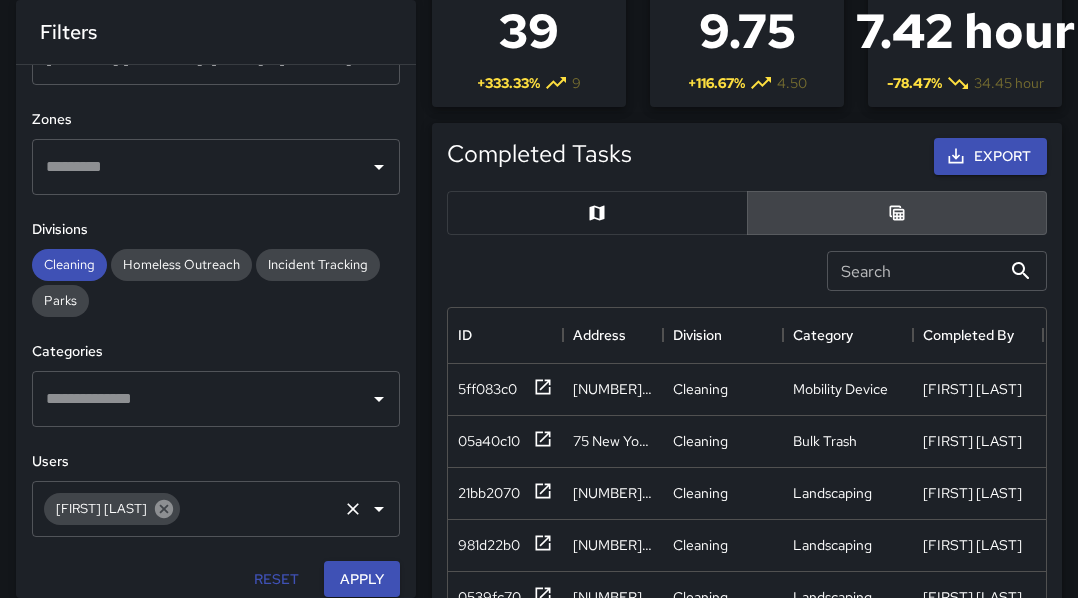 click at bounding box center [164, 509] 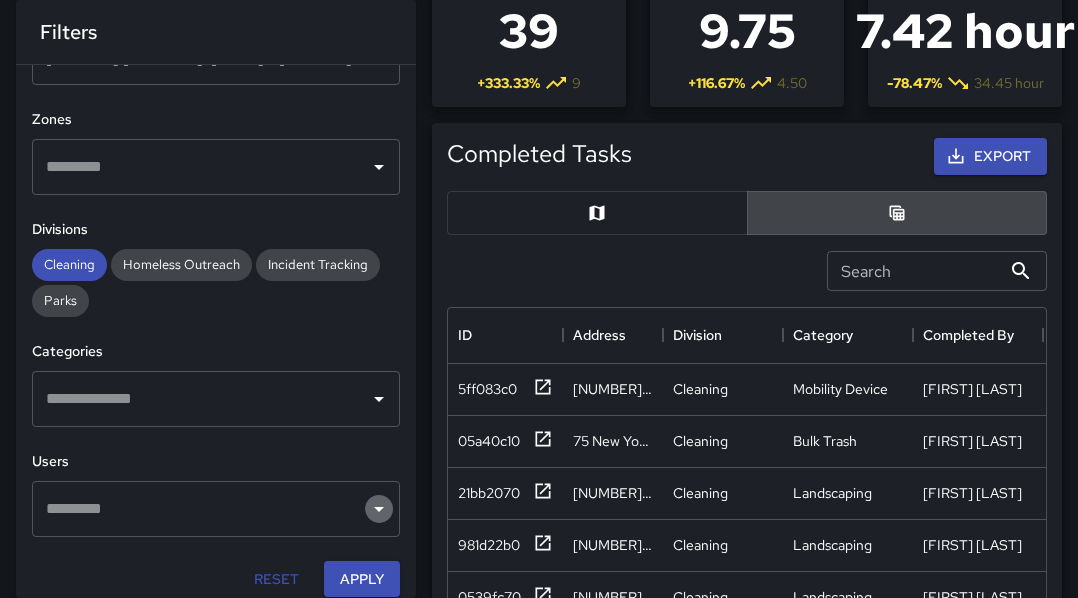 click at bounding box center (379, 167) 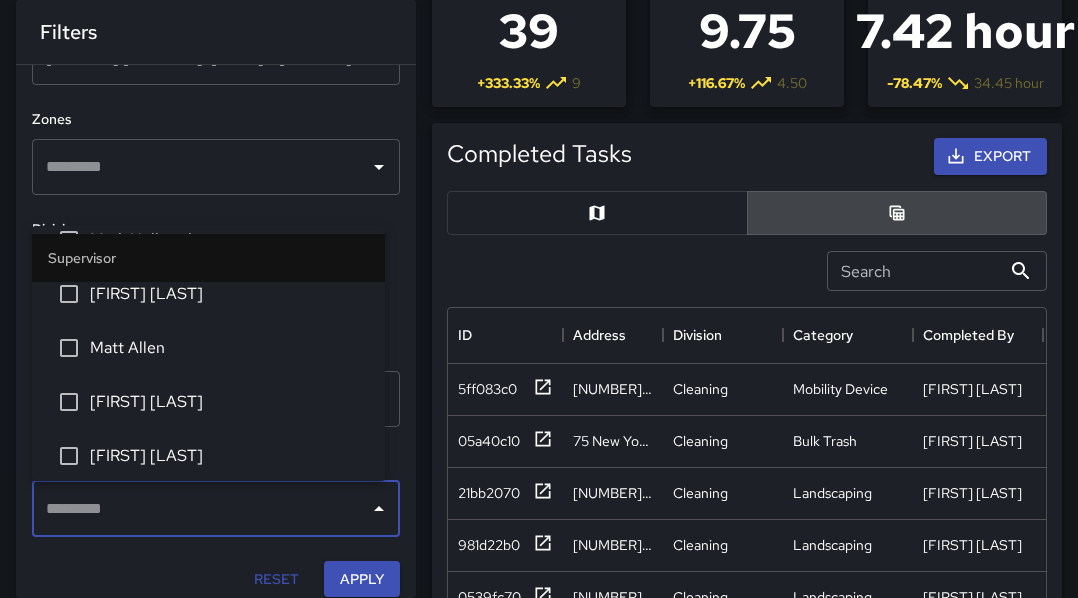scroll, scrollTop: 228, scrollLeft: 0, axis: vertical 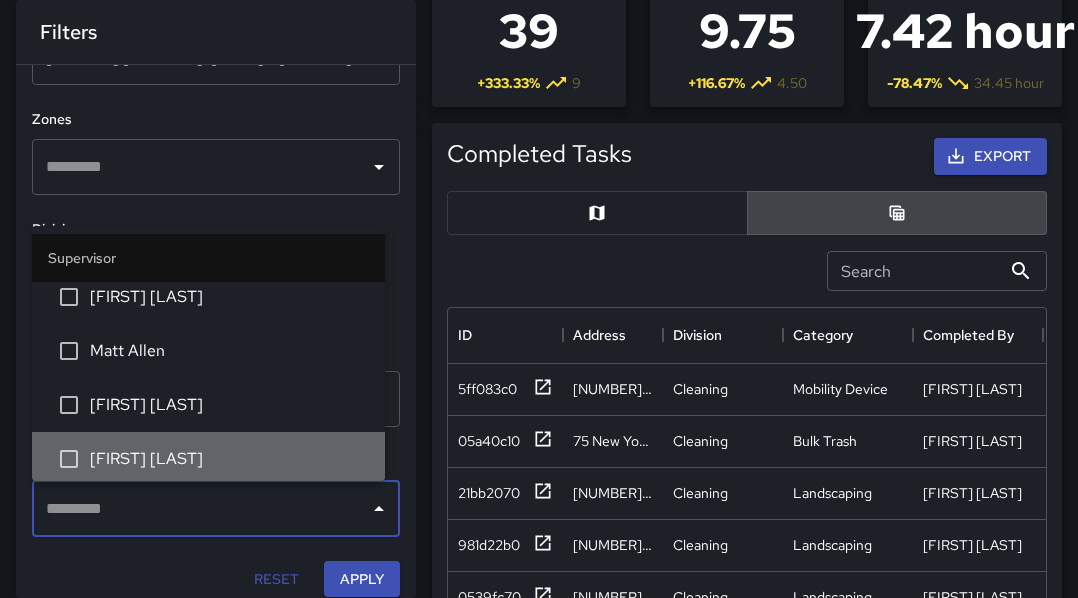 click on "[FIRST] [LAST]" at bounding box center [229, 459] 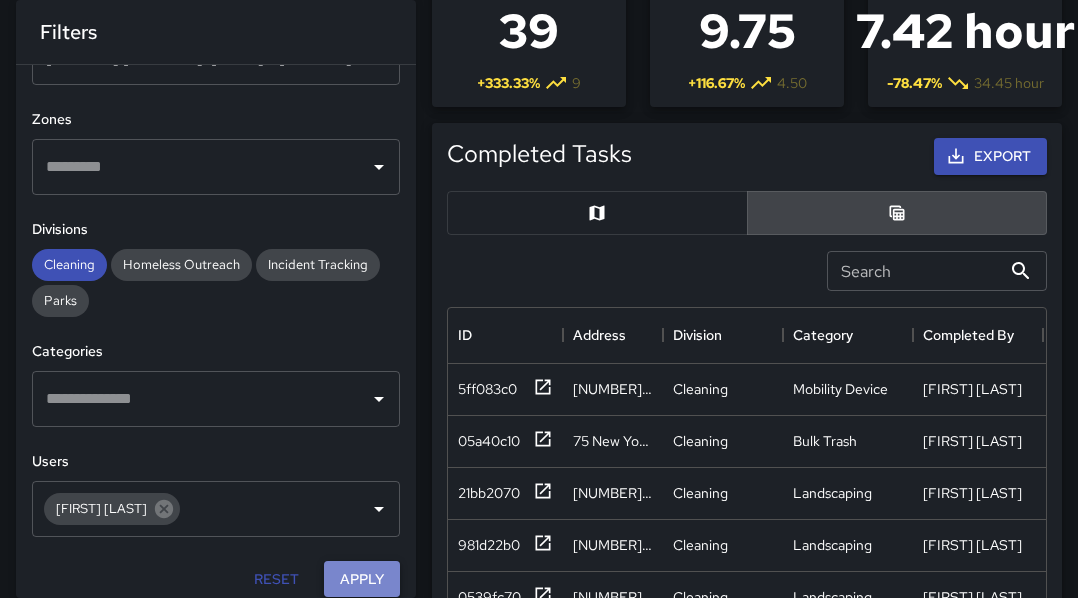 click on "Apply" at bounding box center [362, 579] 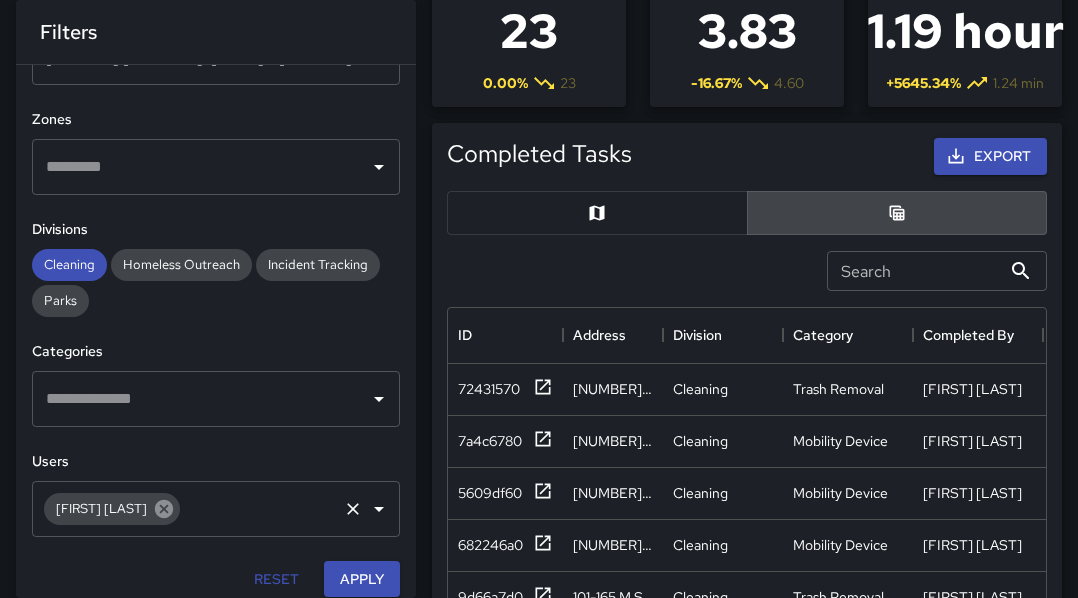click at bounding box center (164, 509) 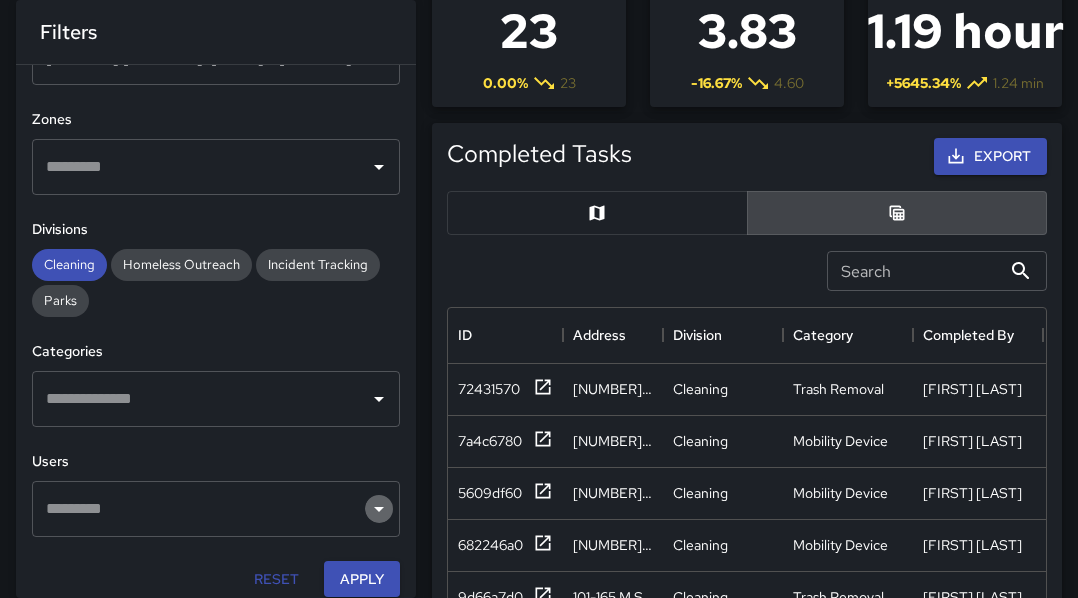click at bounding box center [379, 167] 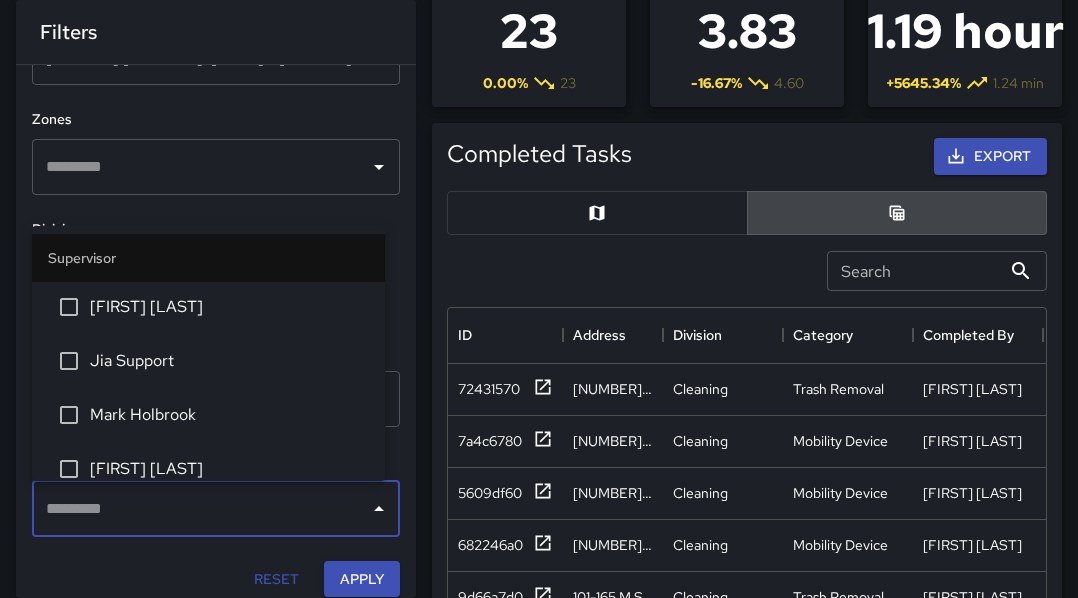scroll, scrollTop: 57, scrollLeft: 0, axis: vertical 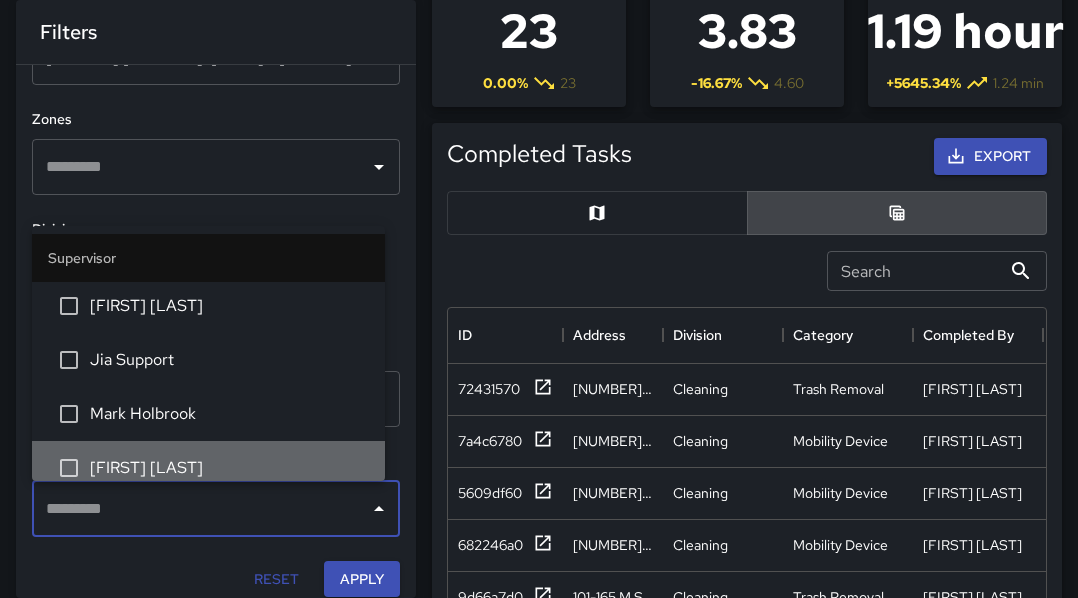 click on "[FIRST] [LAST]" at bounding box center (229, 468) 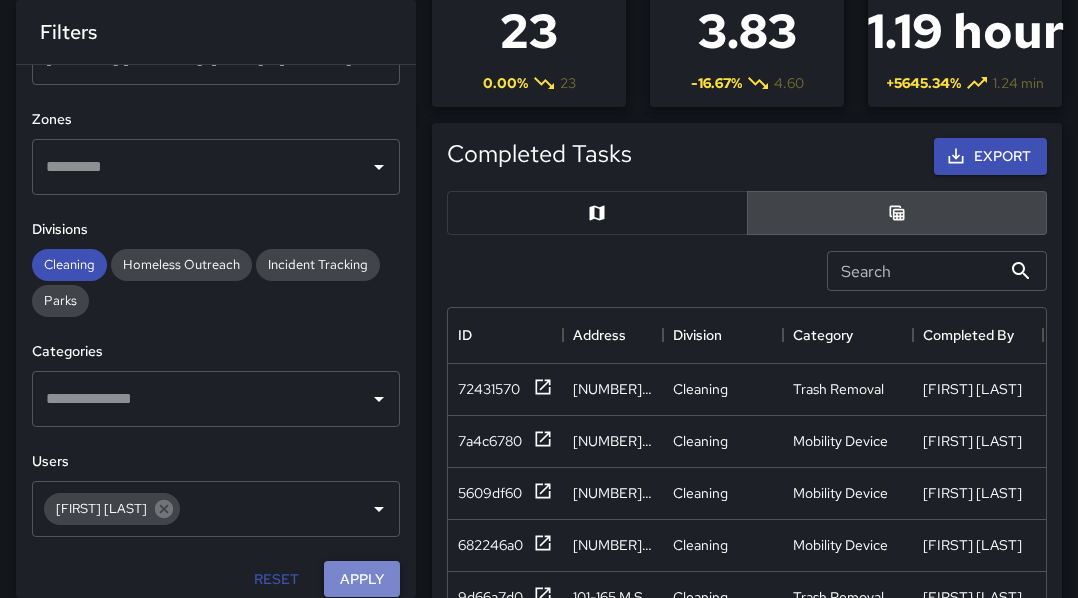 click on "Apply" at bounding box center (362, 579) 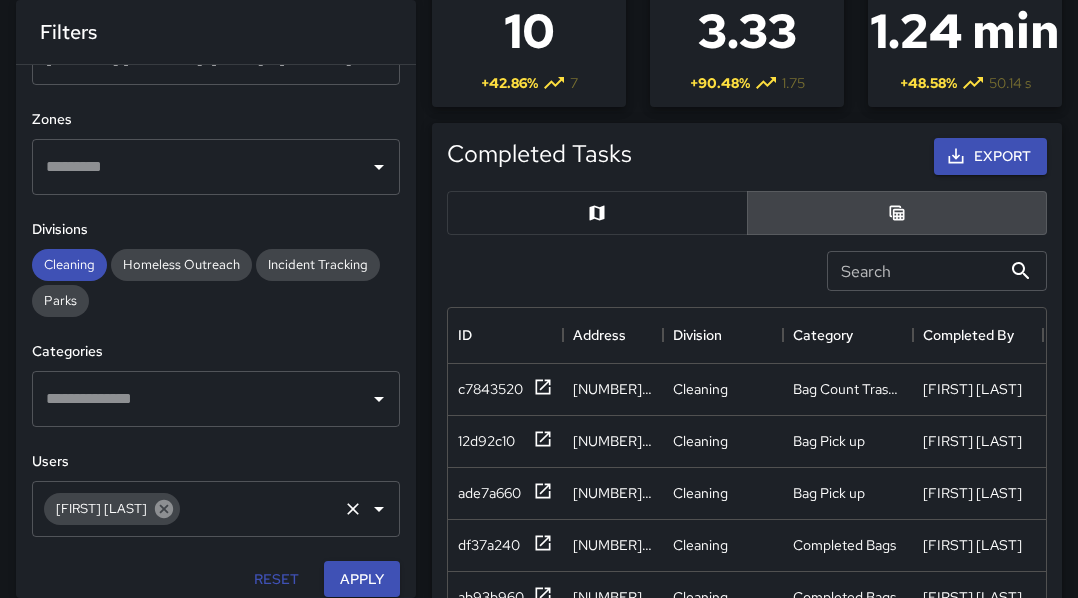click at bounding box center (164, 509) 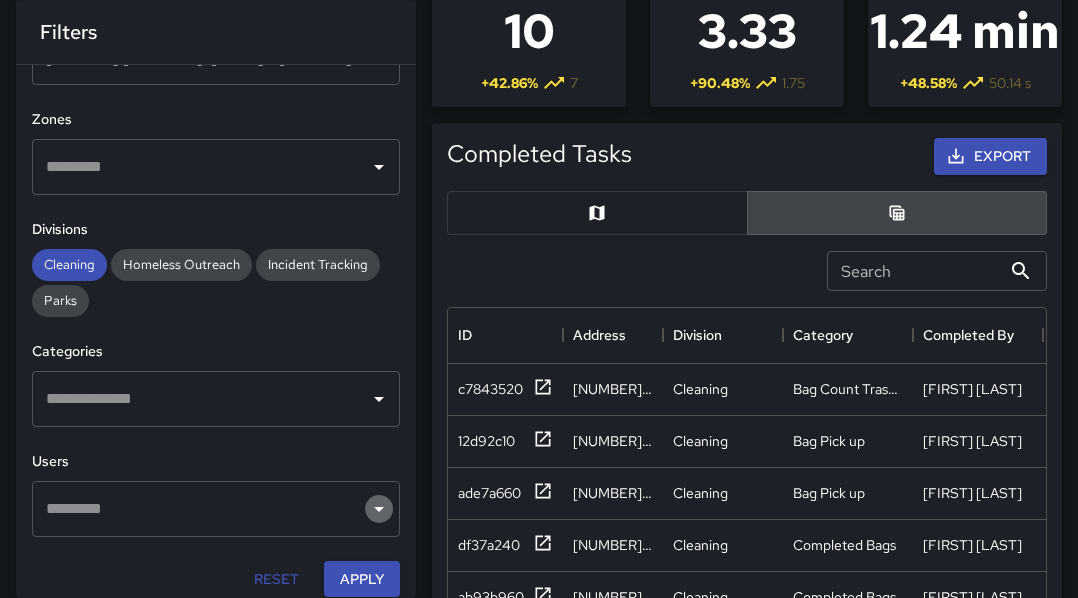 click at bounding box center [379, 167] 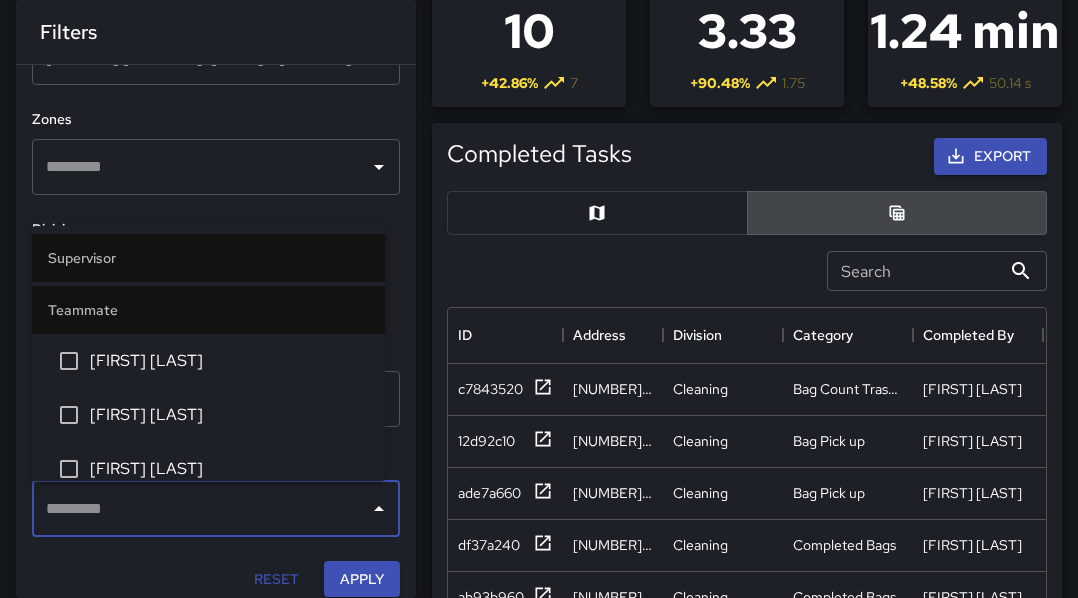scroll, scrollTop: 429, scrollLeft: 0, axis: vertical 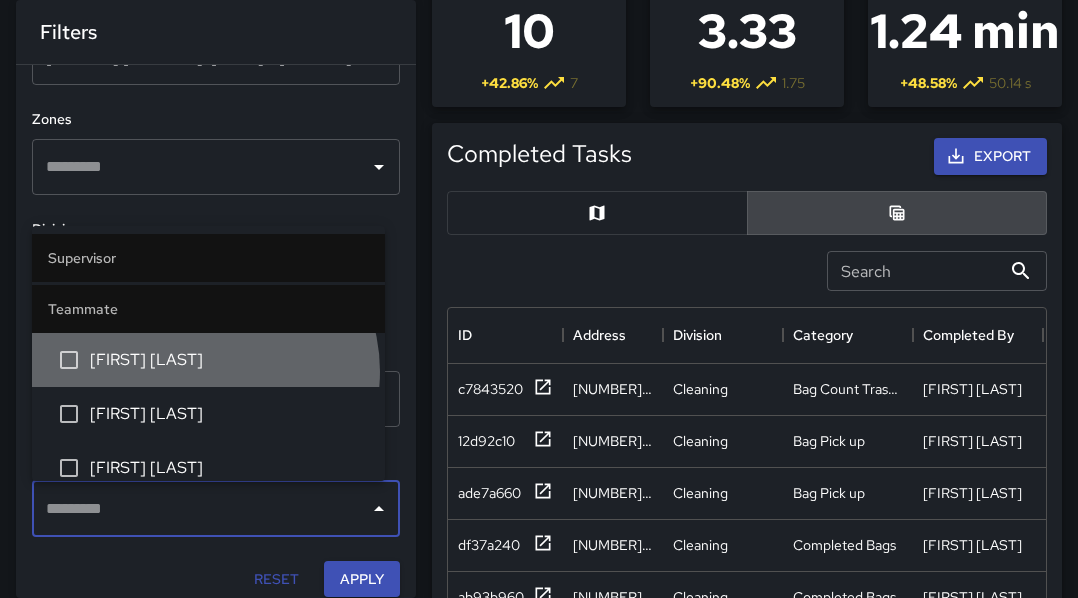 click on "[FIRST] [LAST]" at bounding box center (208, 360) 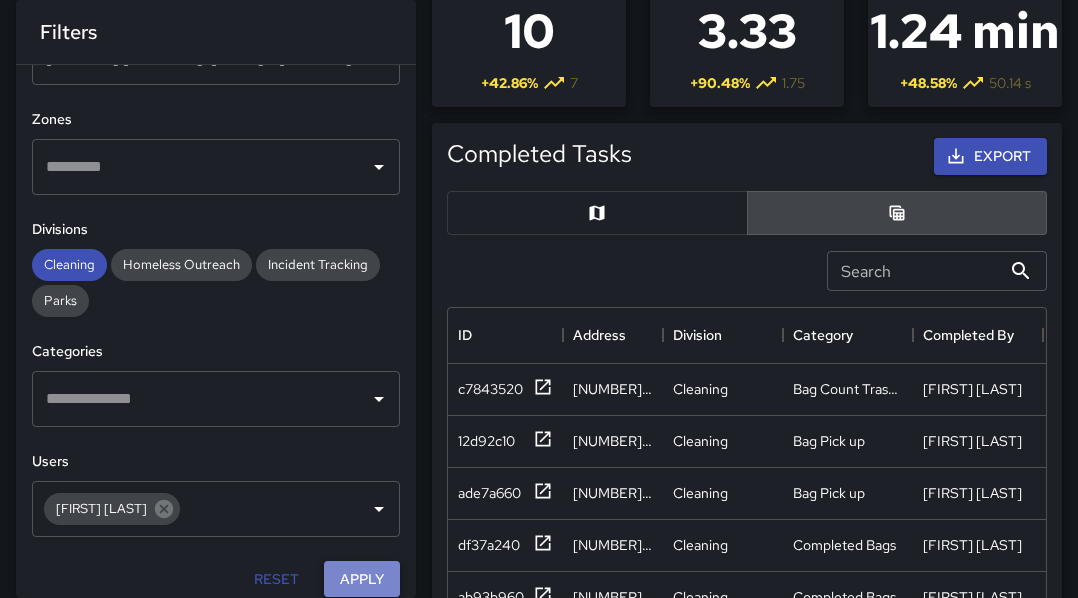 click on "Apply" at bounding box center (362, 579) 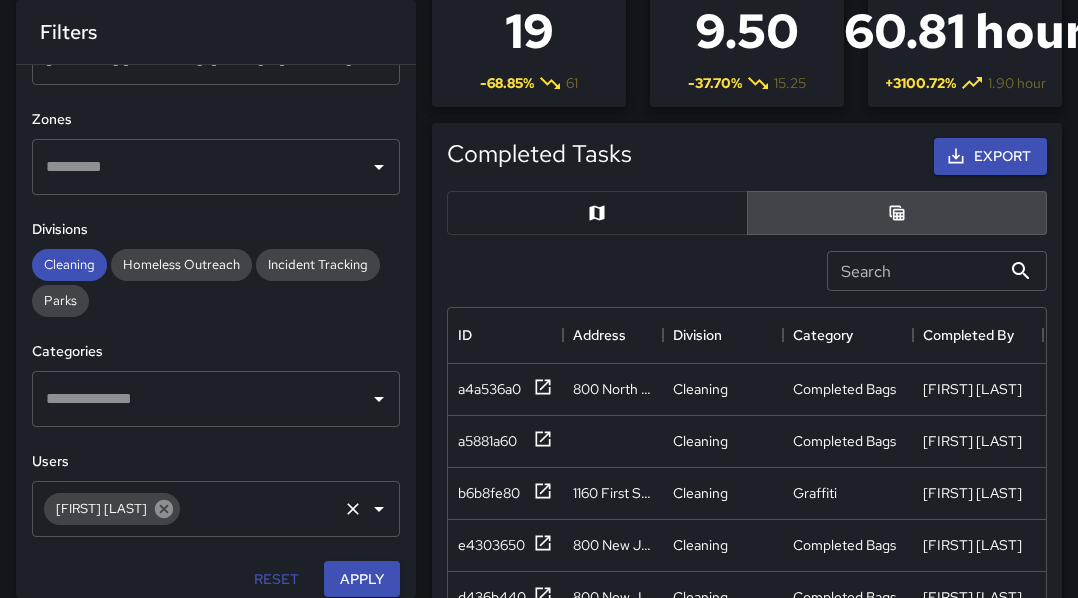click at bounding box center [164, 509] 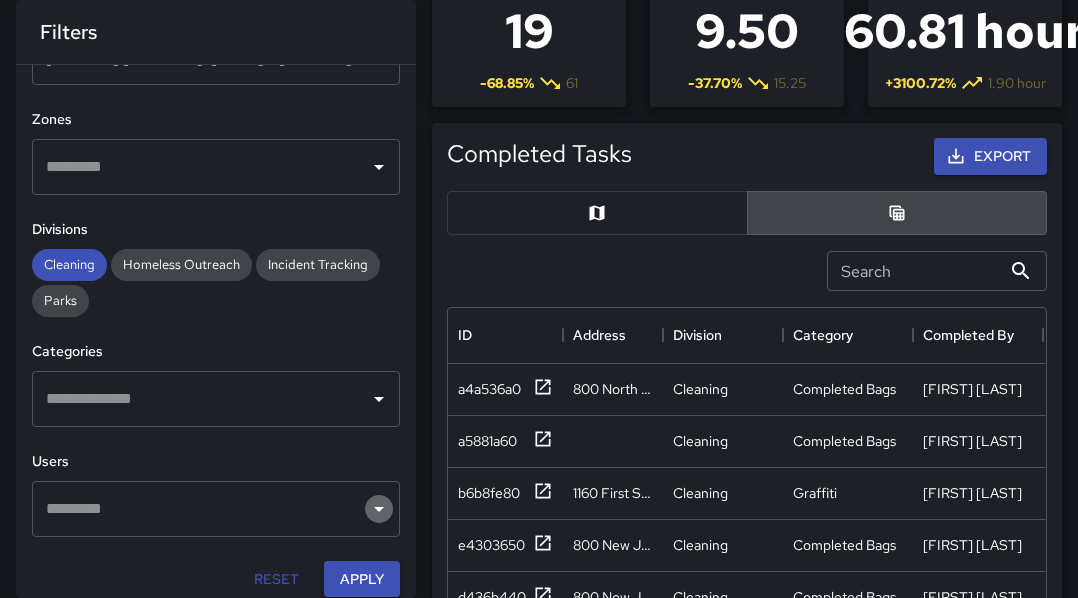 click at bounding box center [379, 167] 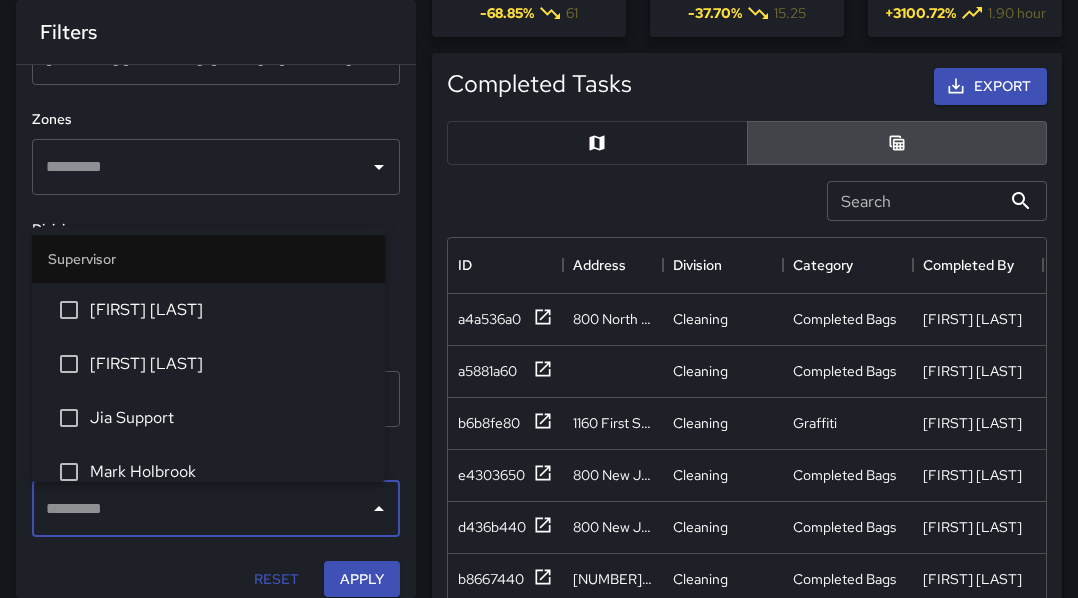 scroll, scrollTop: 204, scrollLeft: 0, axis: vertical 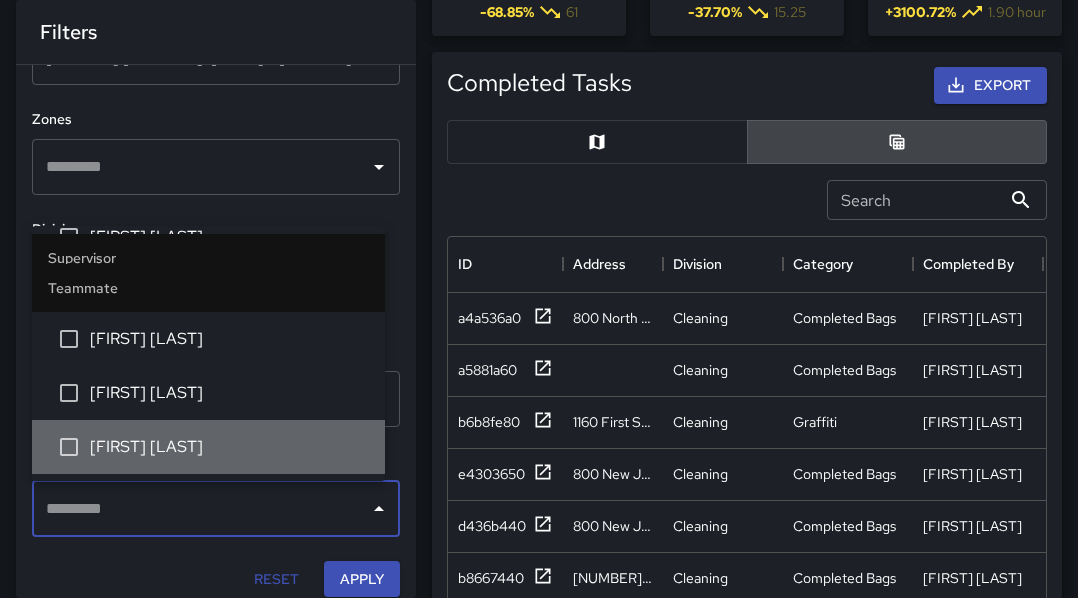 click on "[FIRST] [LAST]" at bounding box center (229, 447) 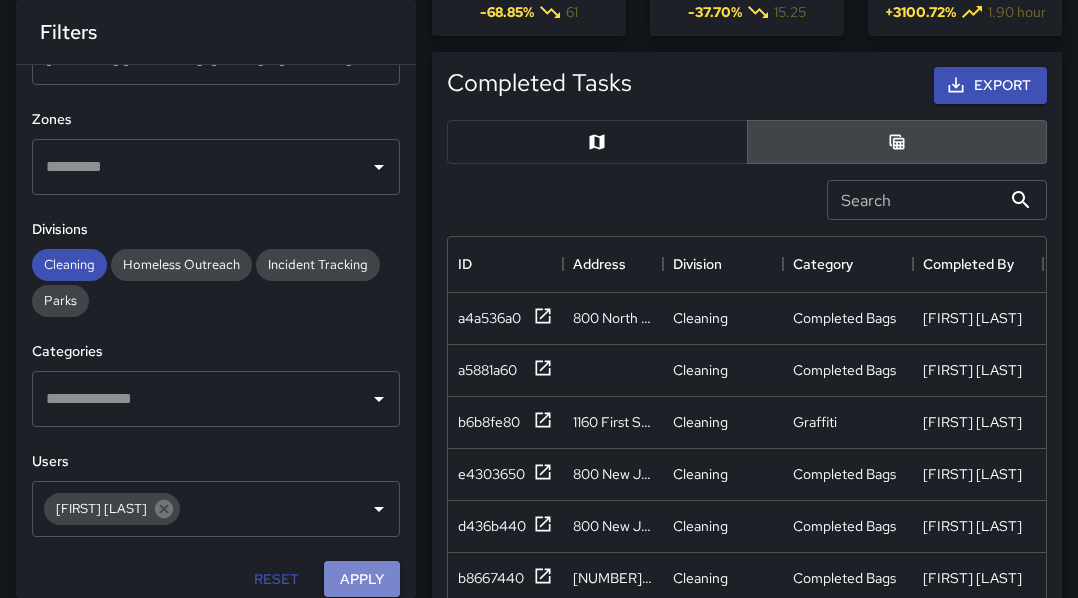 click on "Apply" at bounding box center (362, 579) 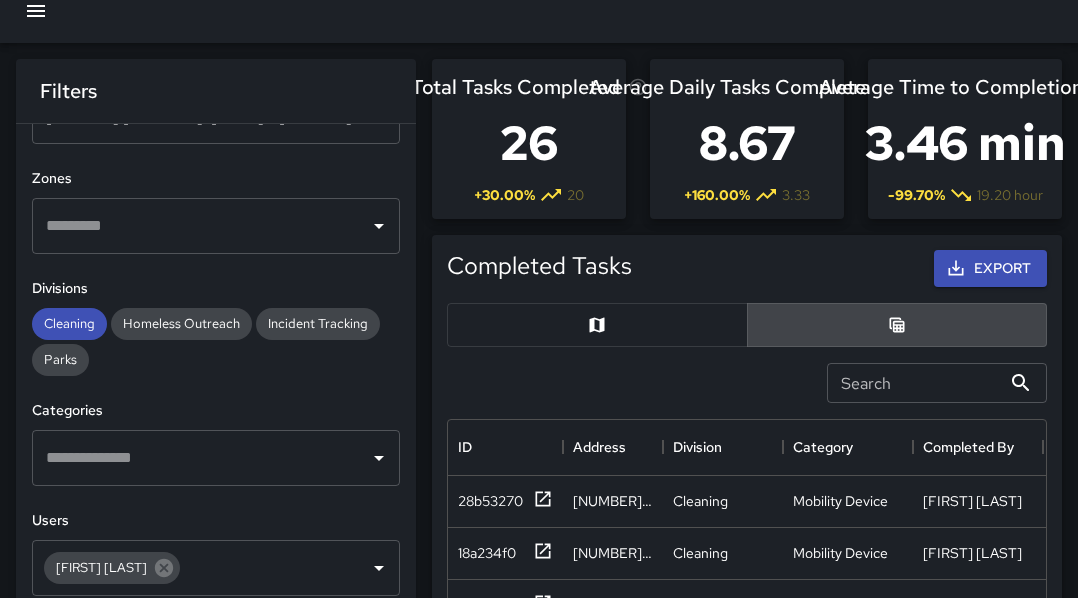 scroll, scrollTop: 17, scrollLeft: 0, axis: vertical 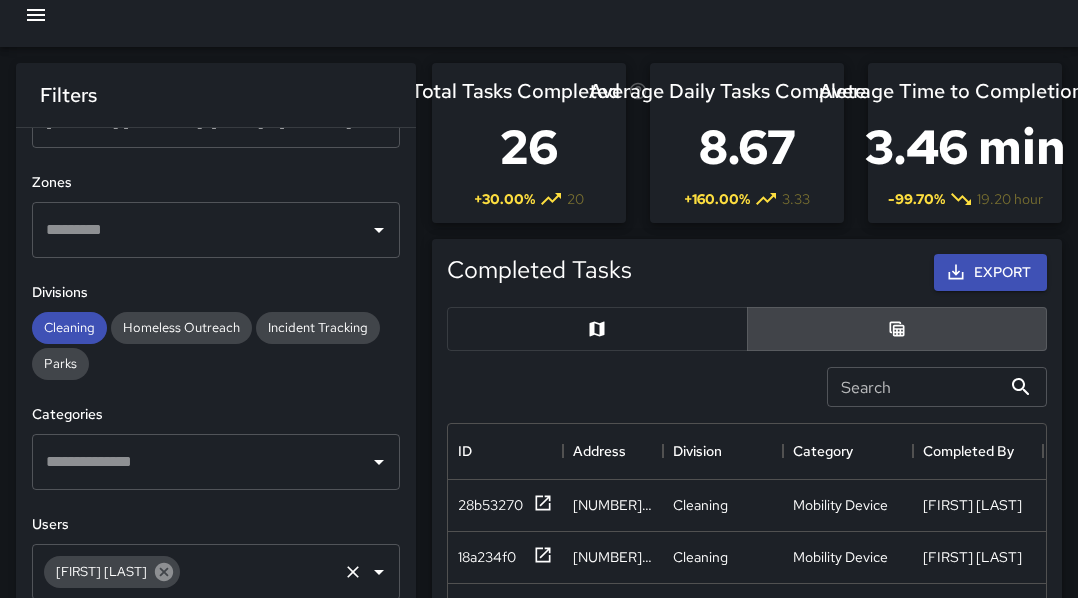 click at bounding box center [164, 572] 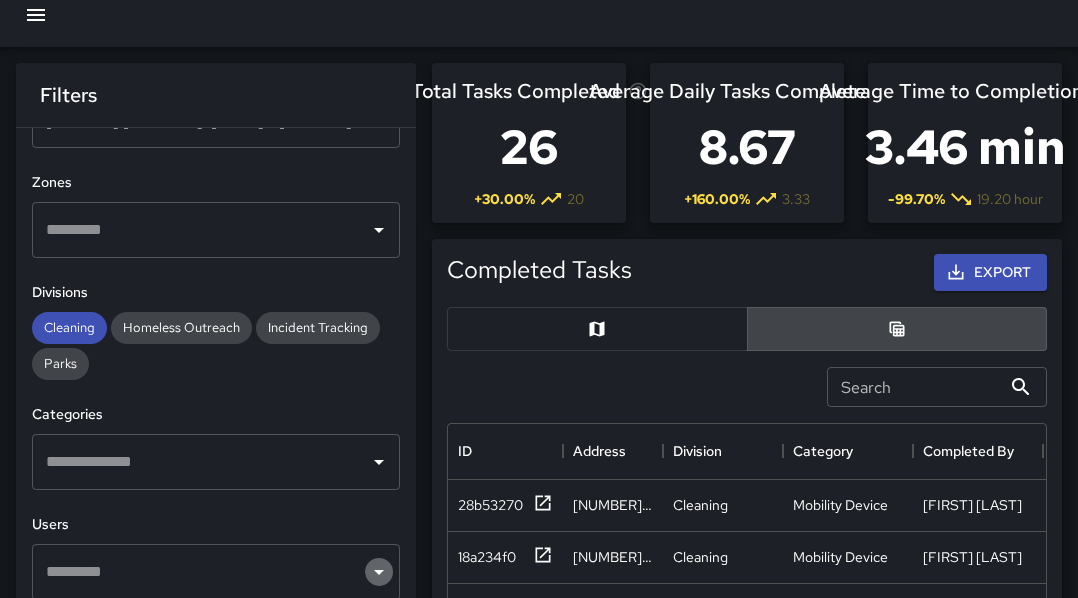 click at bounding box center (379, 230) 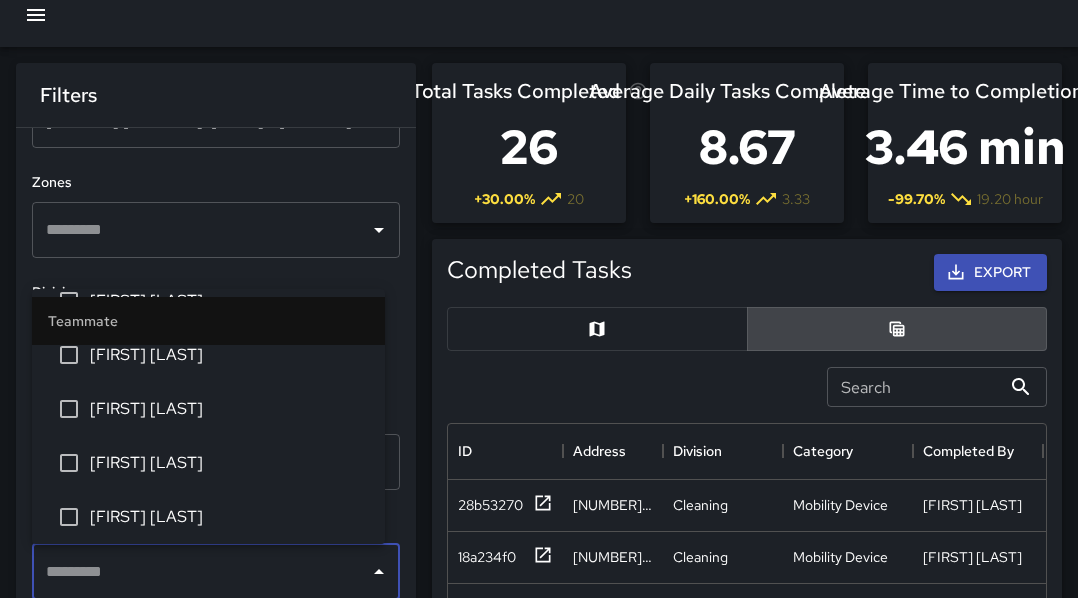 scroll, scrollTop: 555, scrollLeft: 0, axis: vertical 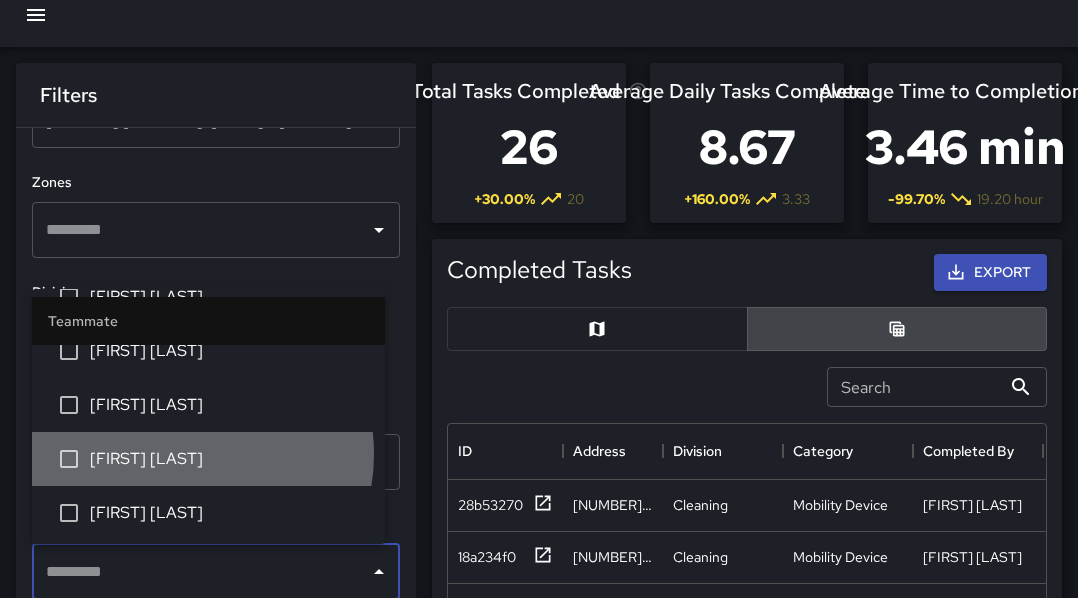 click on "[FIRST] [LAST]" at bounding box center [229, 459] 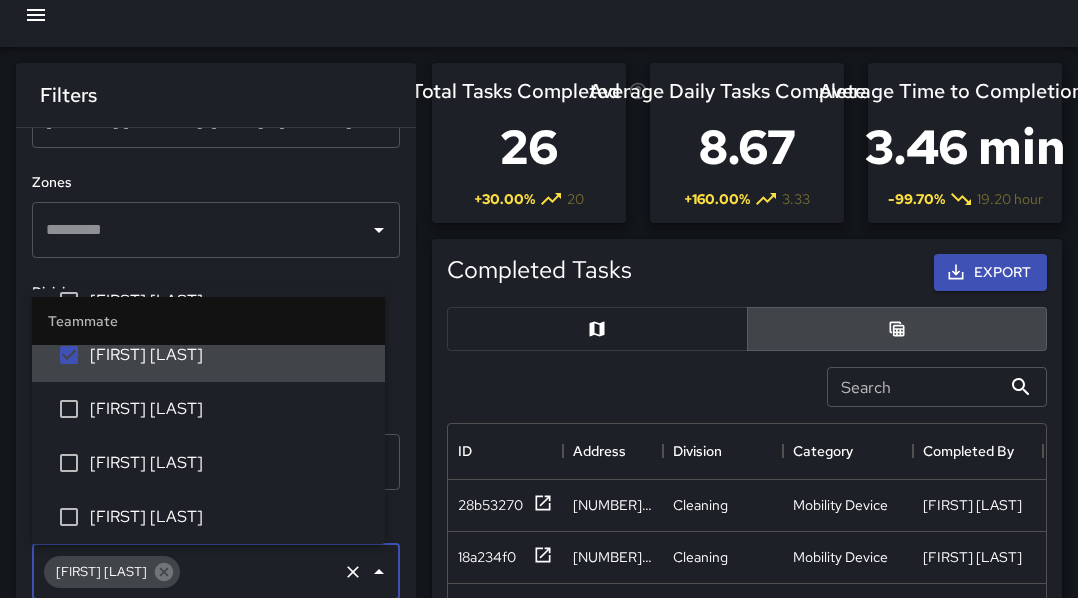 scroll, scrollTop: 660, scrollLeft: 0, axis: vertical 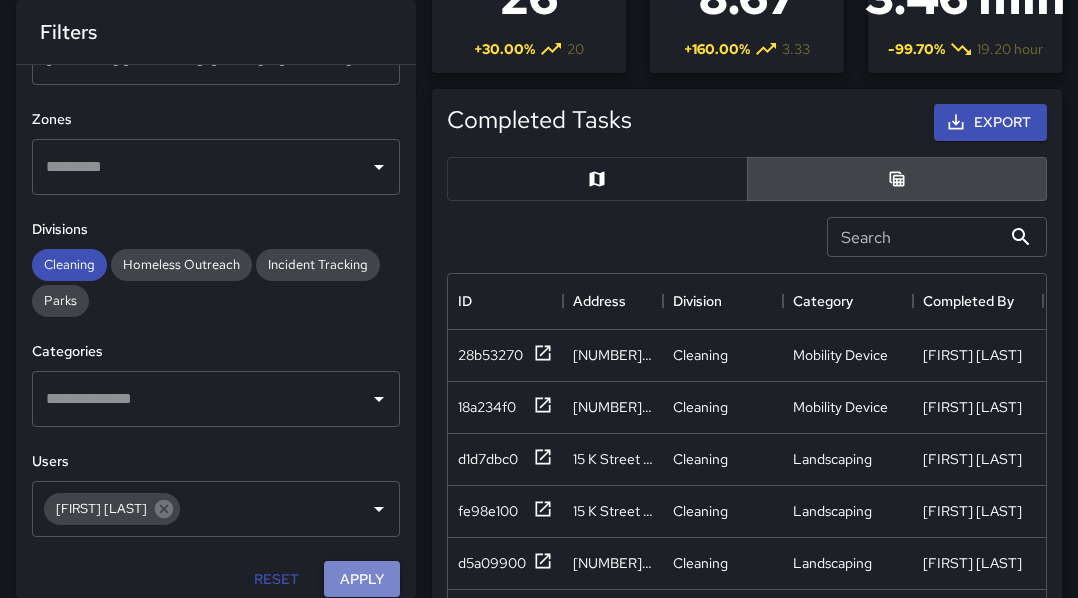 click on "Apply" at bounding box center (362, 579) 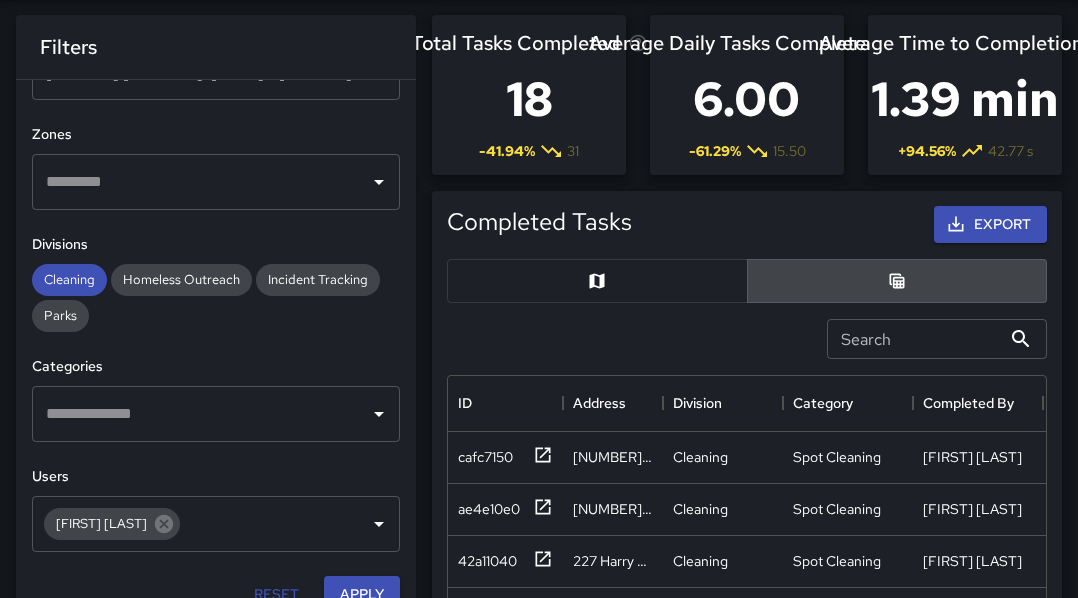 scroll, scrollTop: 88, scrollLeft: 0, axis: vertical 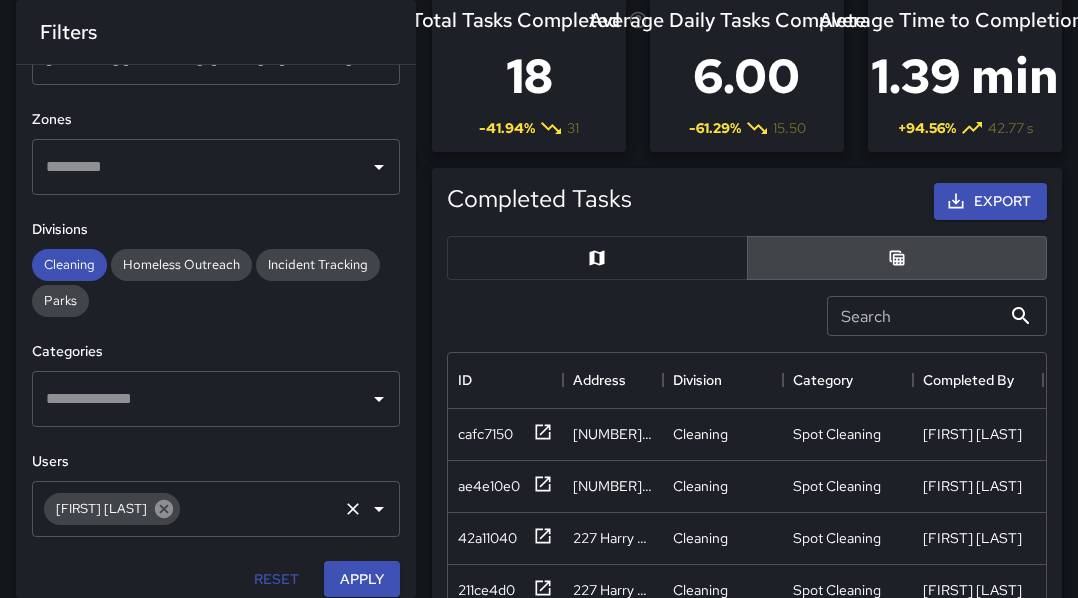 click at bounding box center [164, 509] 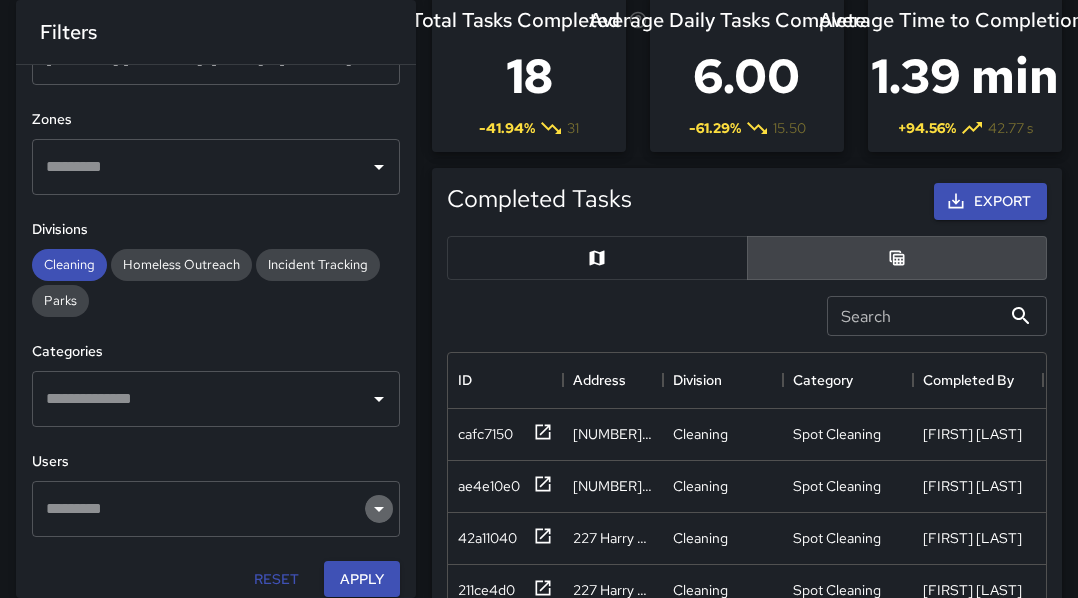 click at bounding box center [379, 167] 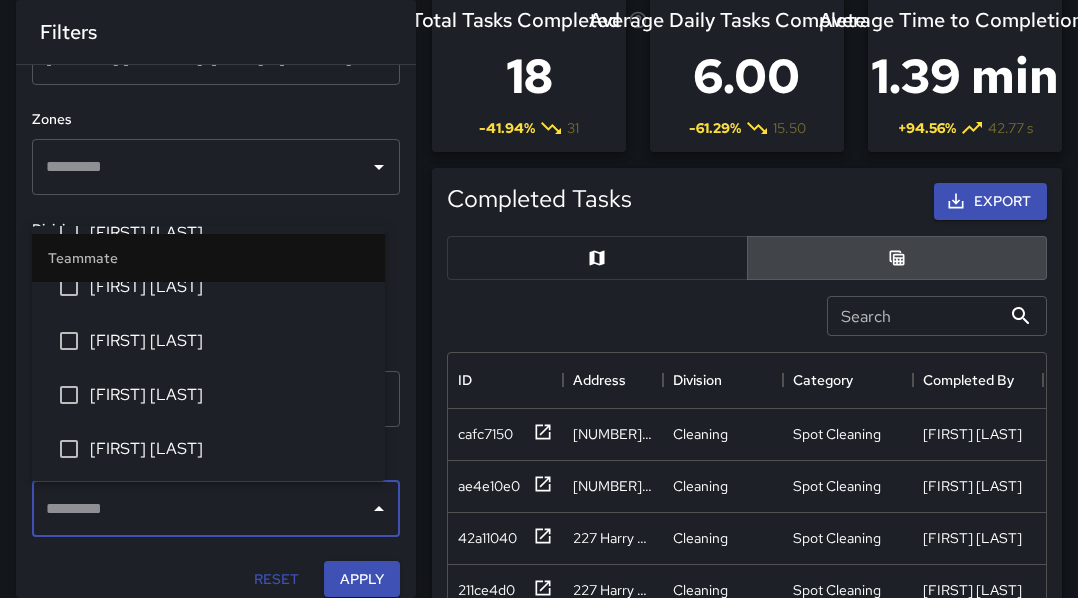 scroll, scrollTop: 611, scrollLeft: 0, axis: vertical 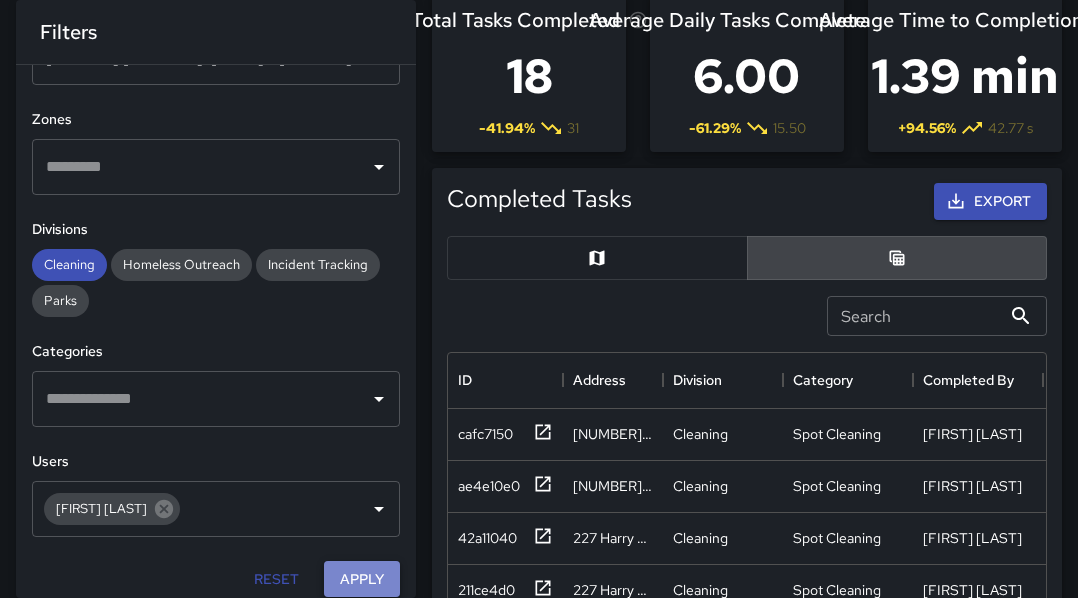 click on "Apply" at bounding box center (362, 579) 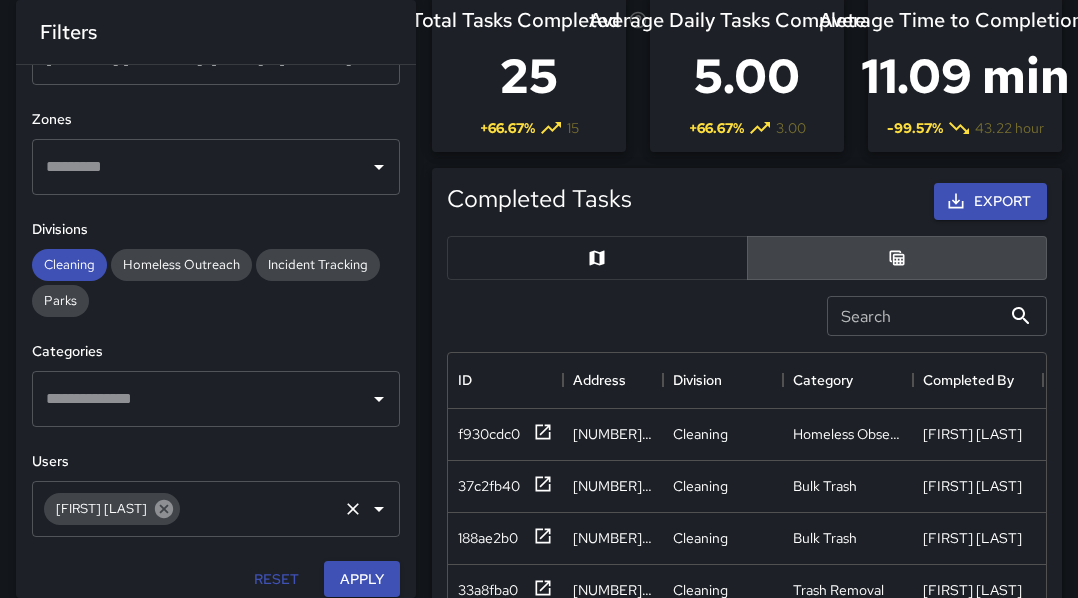 click at bounding box center [164, 509] 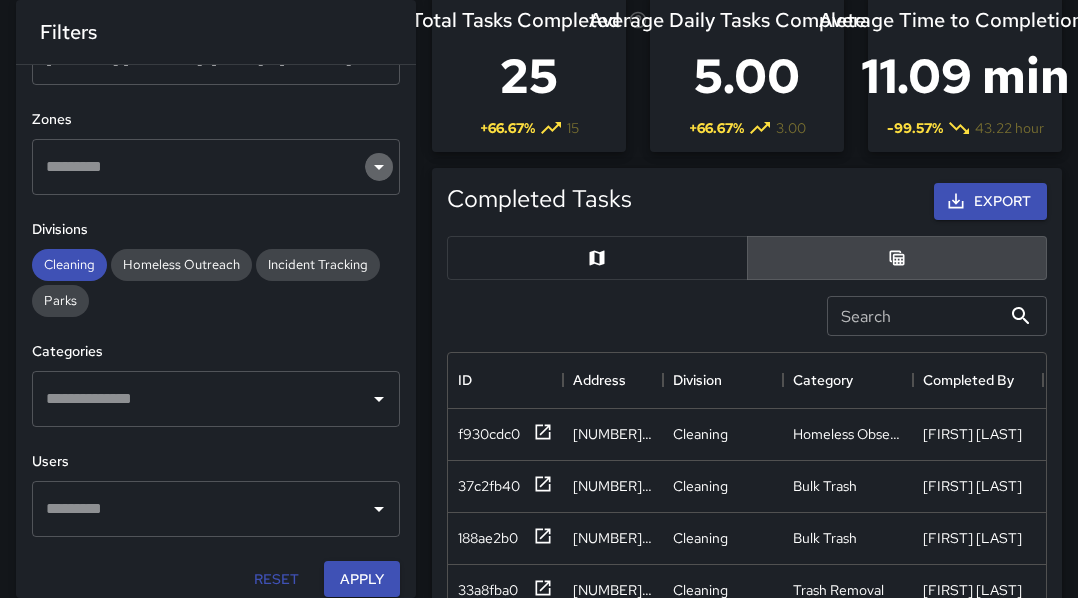click at bounding box center [379, 167] 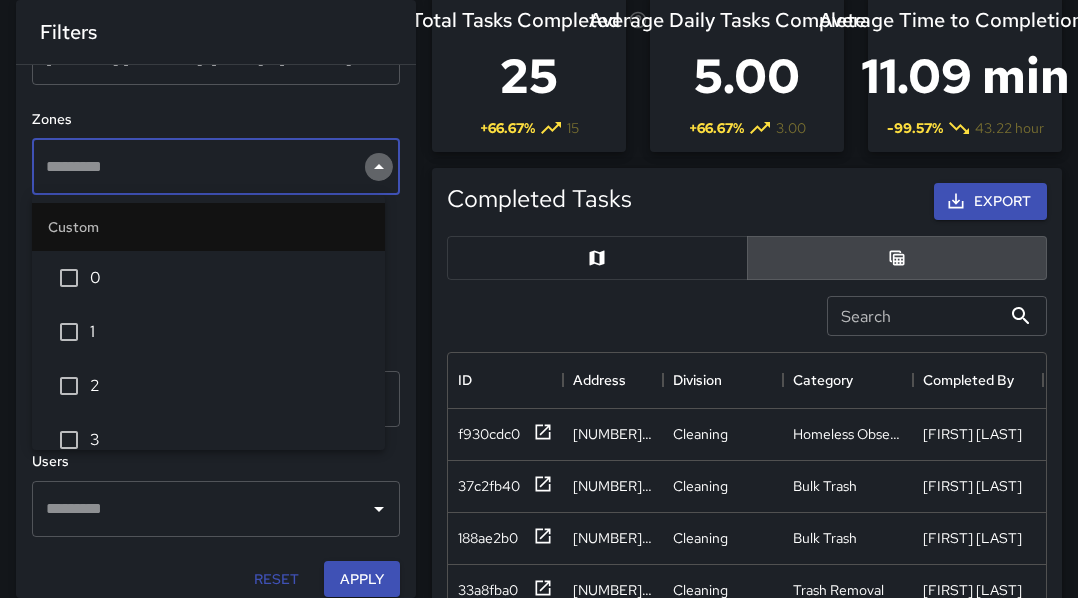 click at bounding box center [379, 166] 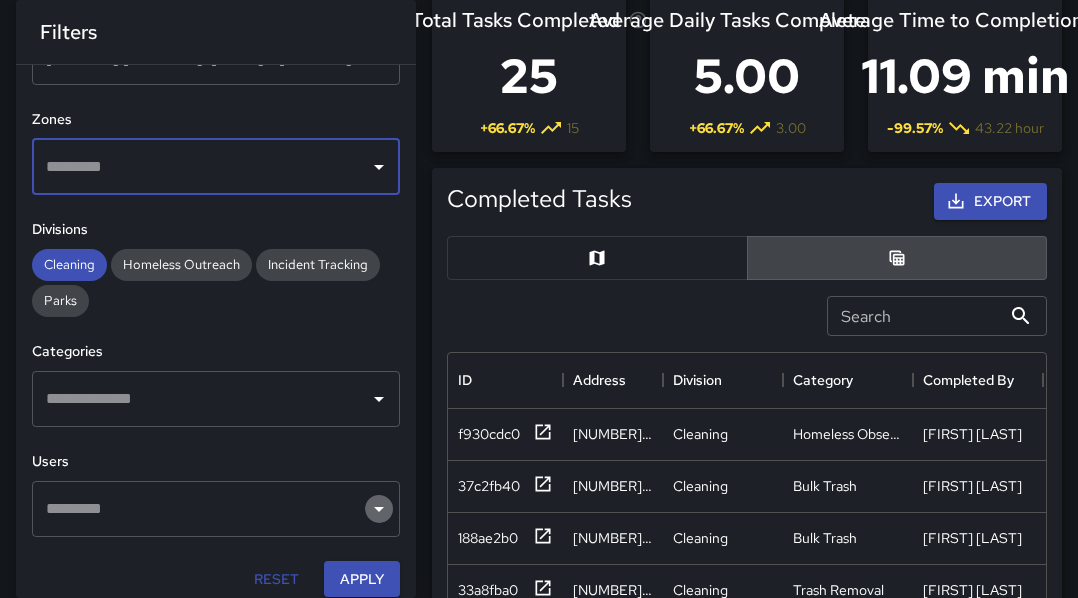 click at bounding box center (379, 167) 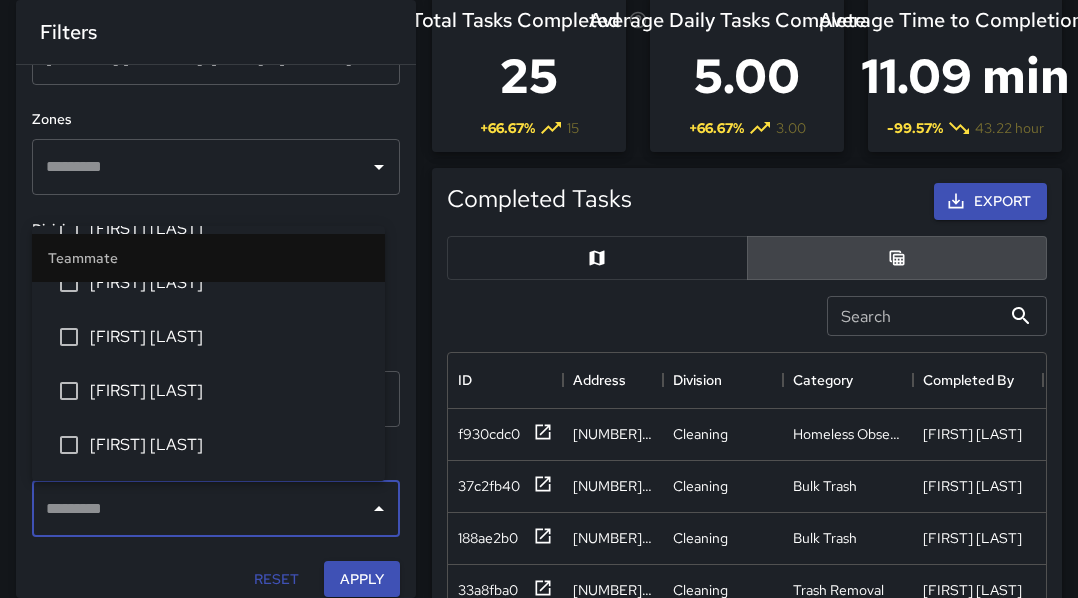 scroll, scrollTop: 619, scrollLeft: 0, axis: vertical 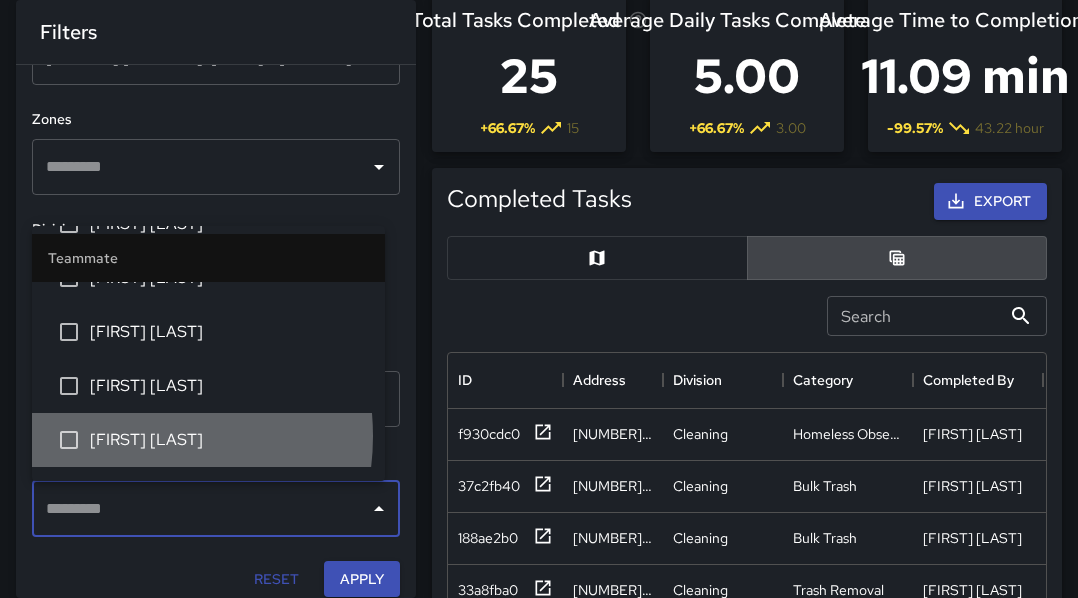 click on "[FIRST] [LAST]" at bounding box center (229, 440) 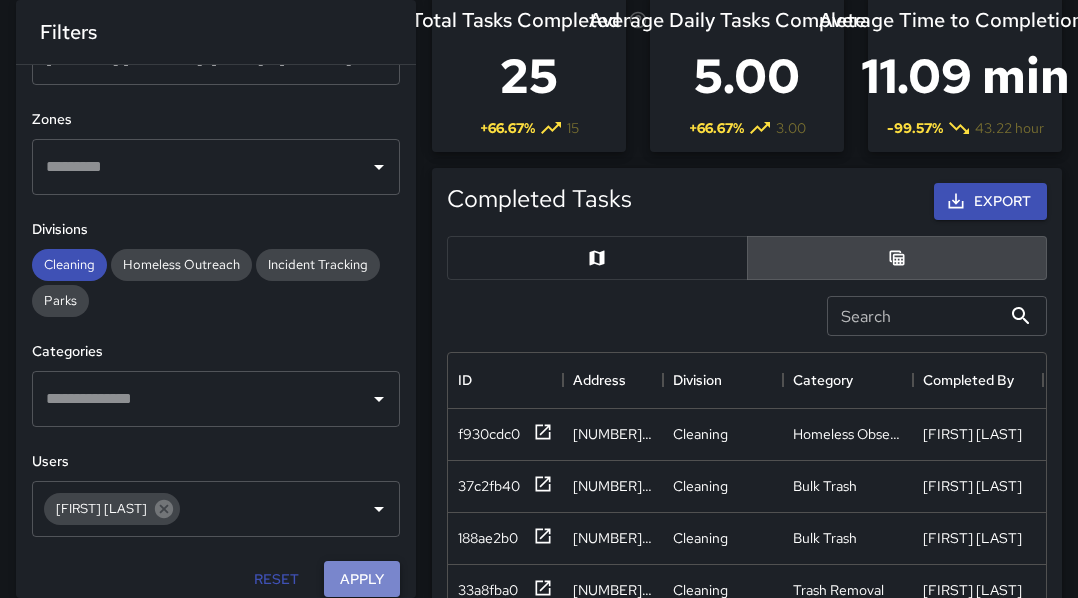 click on "Apply" at bounding box center [362, 579] 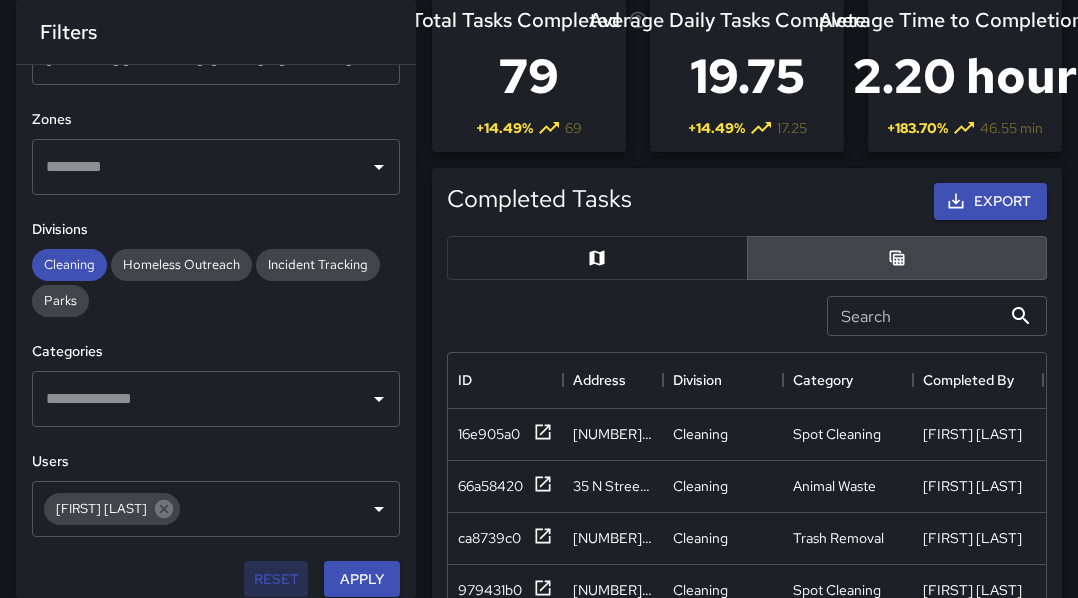 click on "Reset" at bounding box center [276, 579] 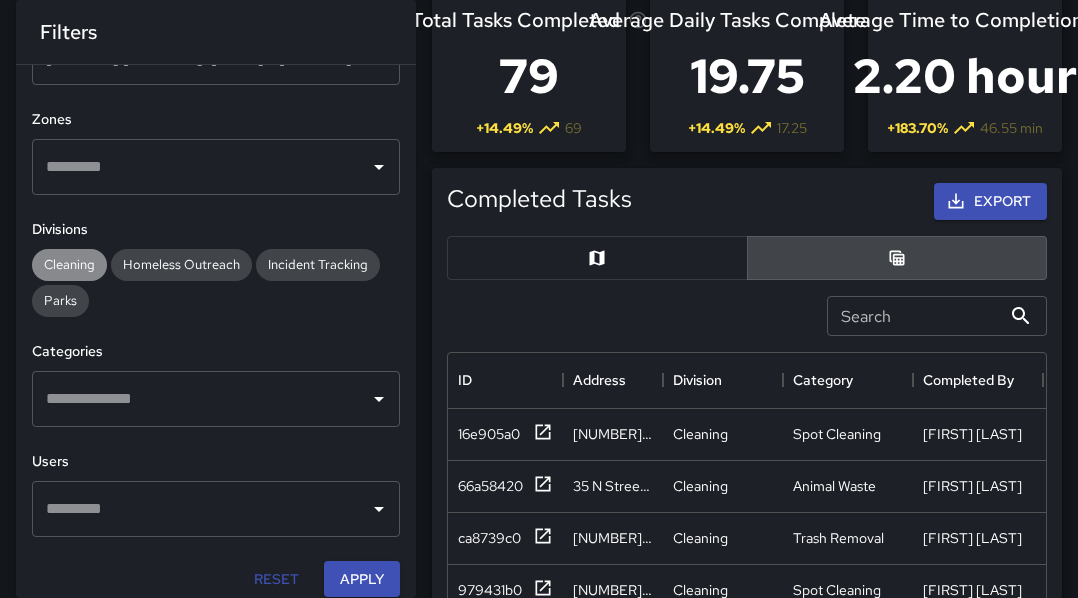 click on "Cleaning" at bounding box center (69, 264) 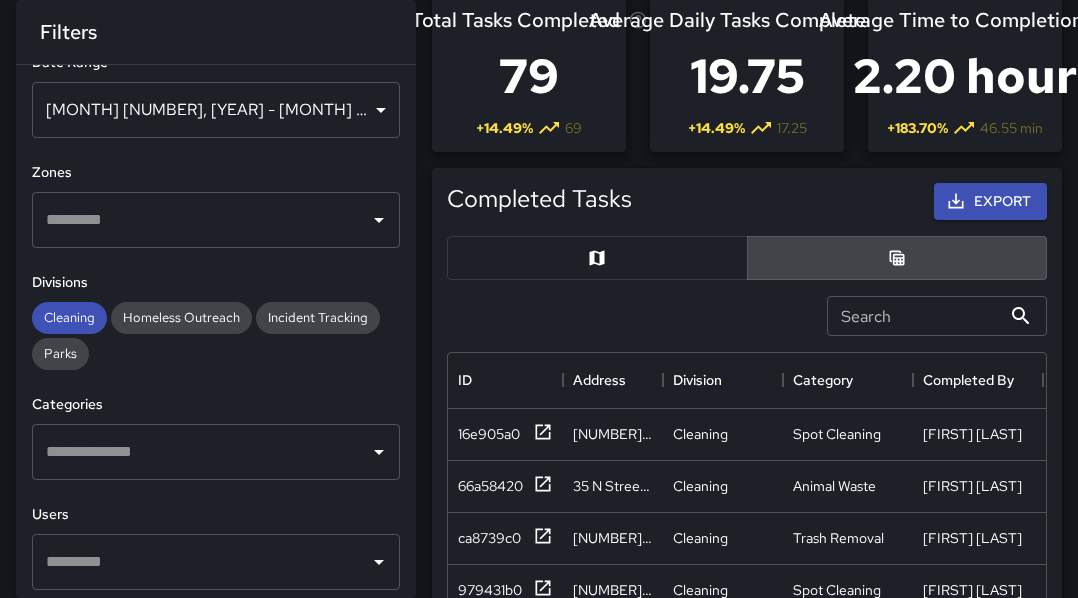 scroll, scrollTop: 0, scrollLeft: 0, axis: both 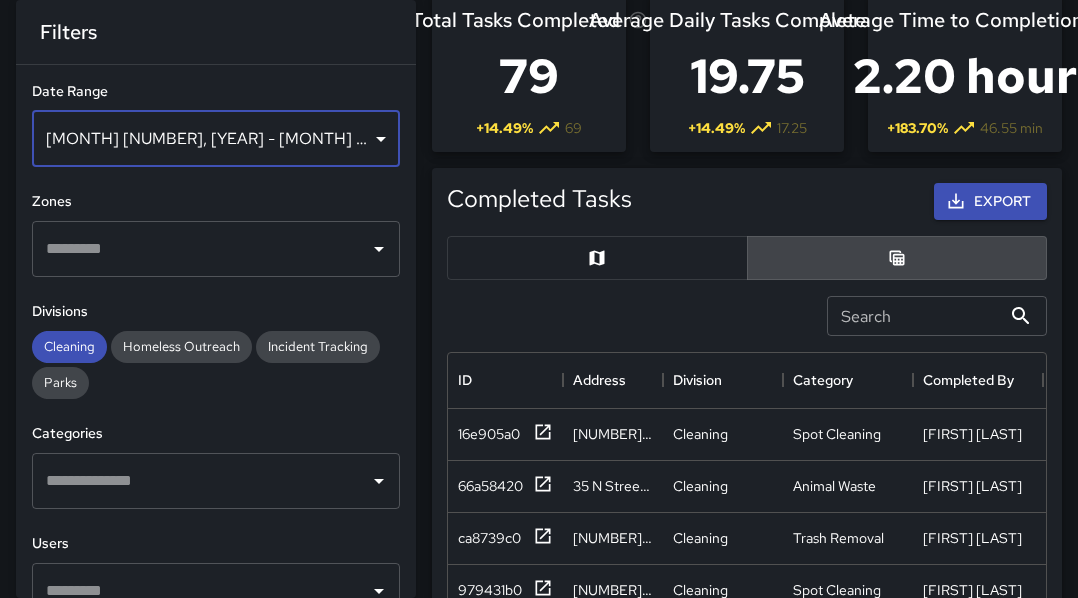 click on "[MONTH] [NUMBER], [YEAR] - [MONTH] [NUMBER], [YEAR]" at bounding box center (216, 139) 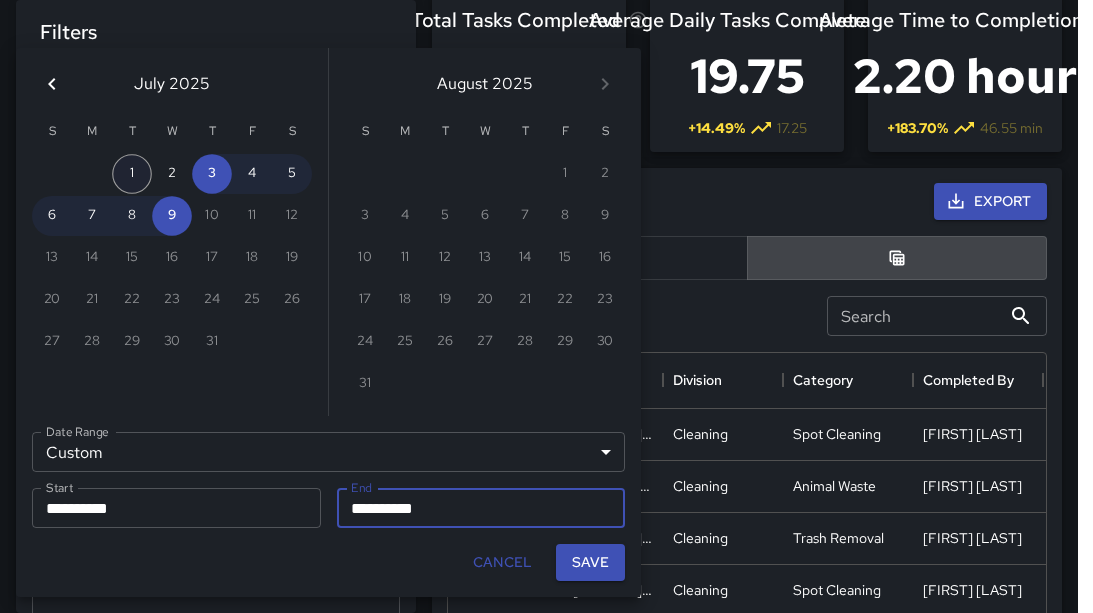click on "1" at bounding box center (132, 174) 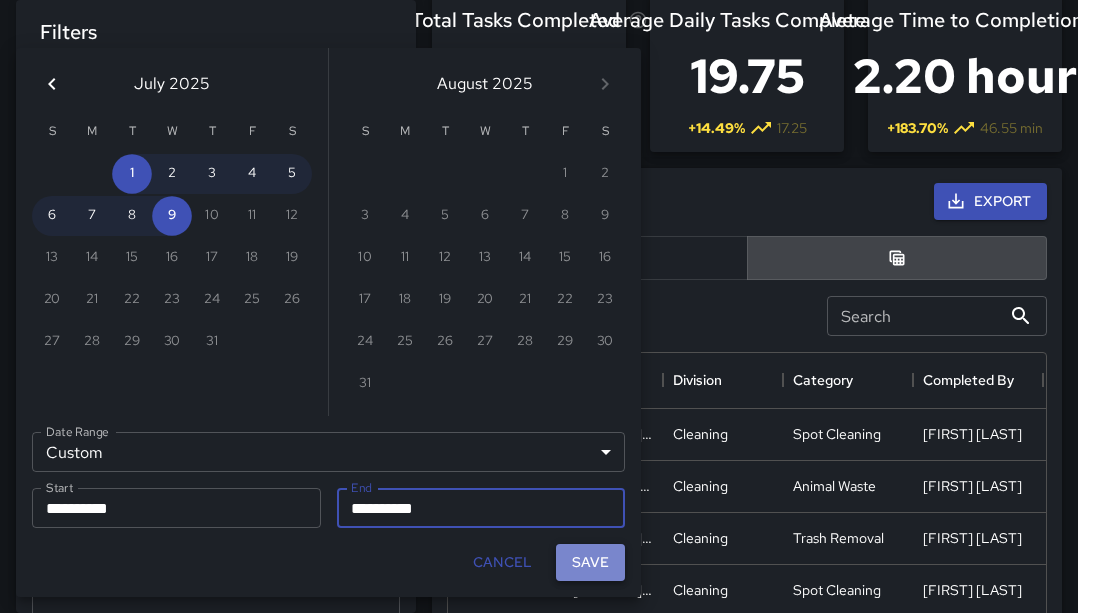 click on "Save" at bounding box center (590, 562) 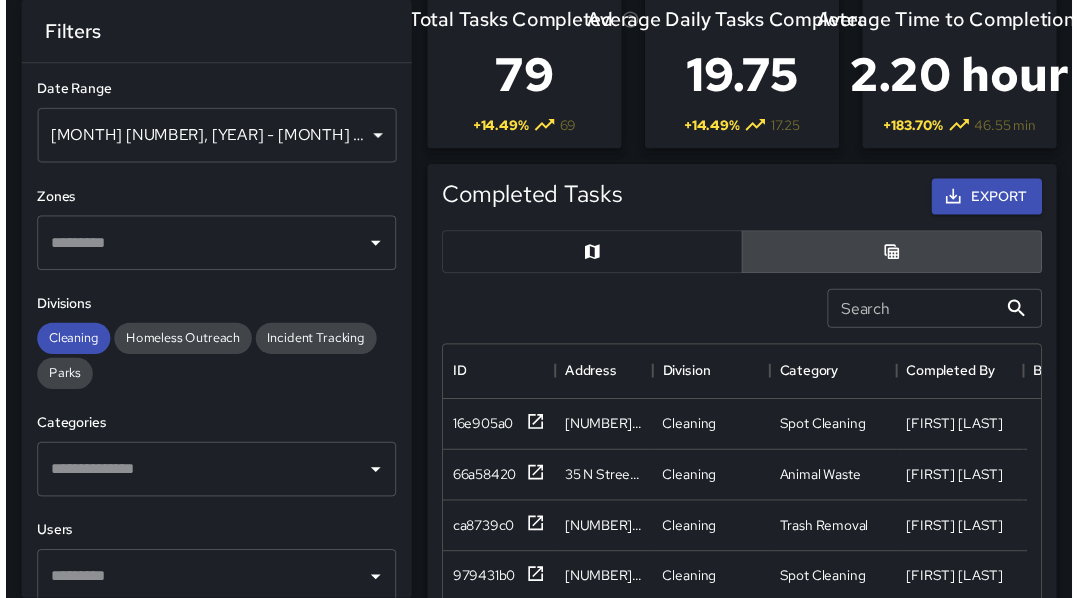 scroll, scrollTop: 16, scrollLeft: 16, axis: both 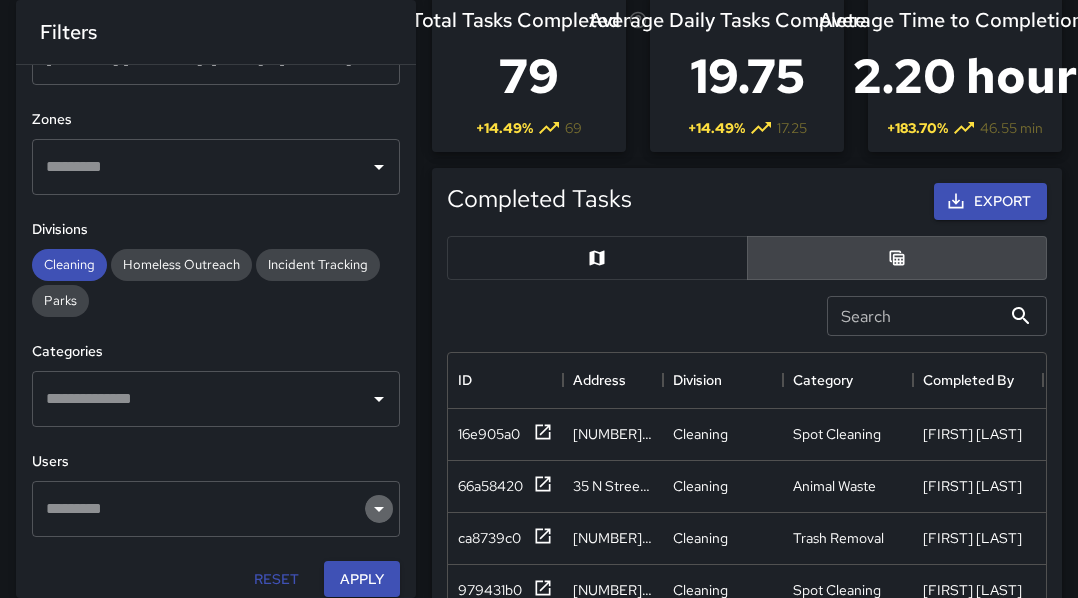 click at bounding box center (379, 167) 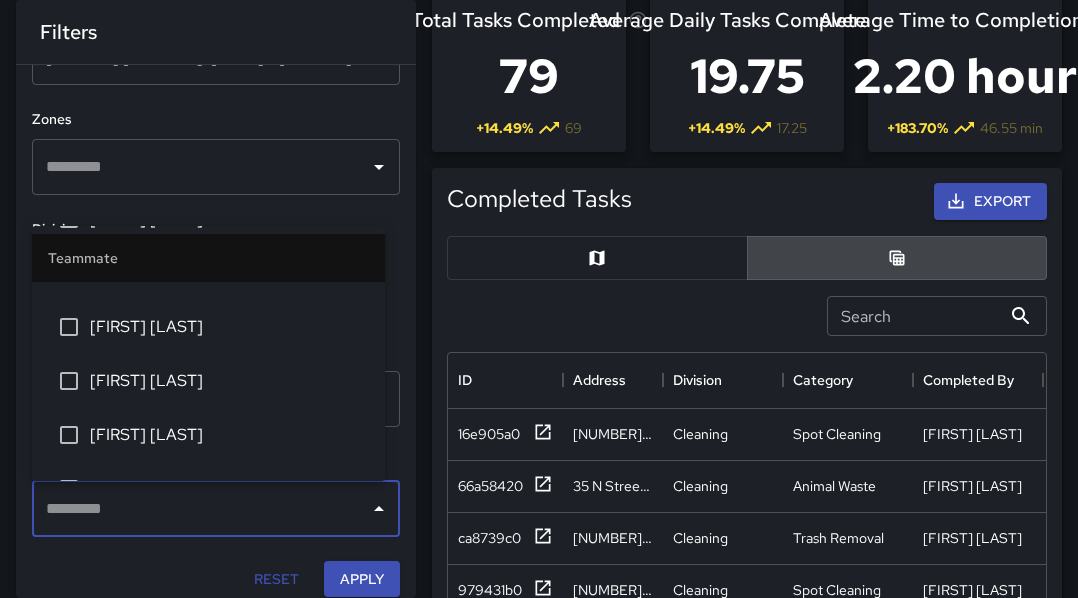 scroll, scrollTop: 698, scrollLeft: 0, axis: vertical 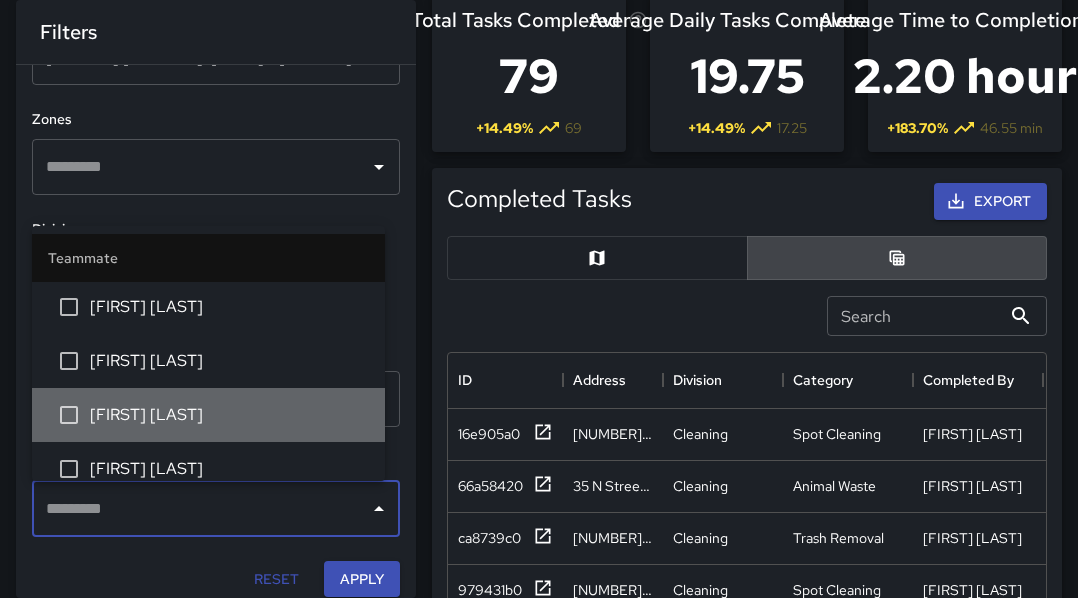 click on "[FIRST] [LAST]" at bounding box center [229, 415] 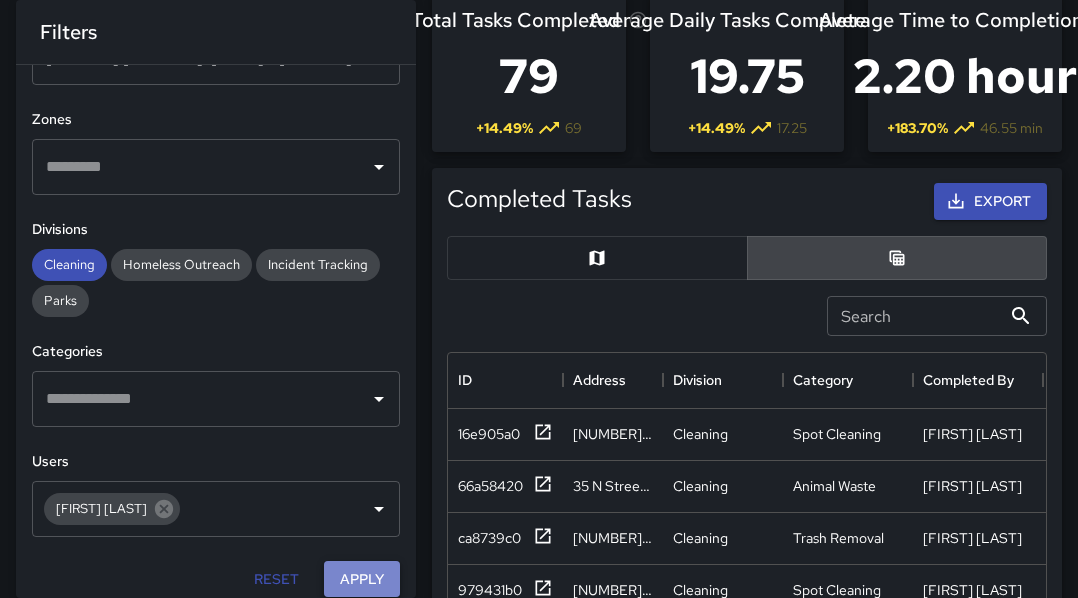 click on "Apply" at bounding box center [362, 579] 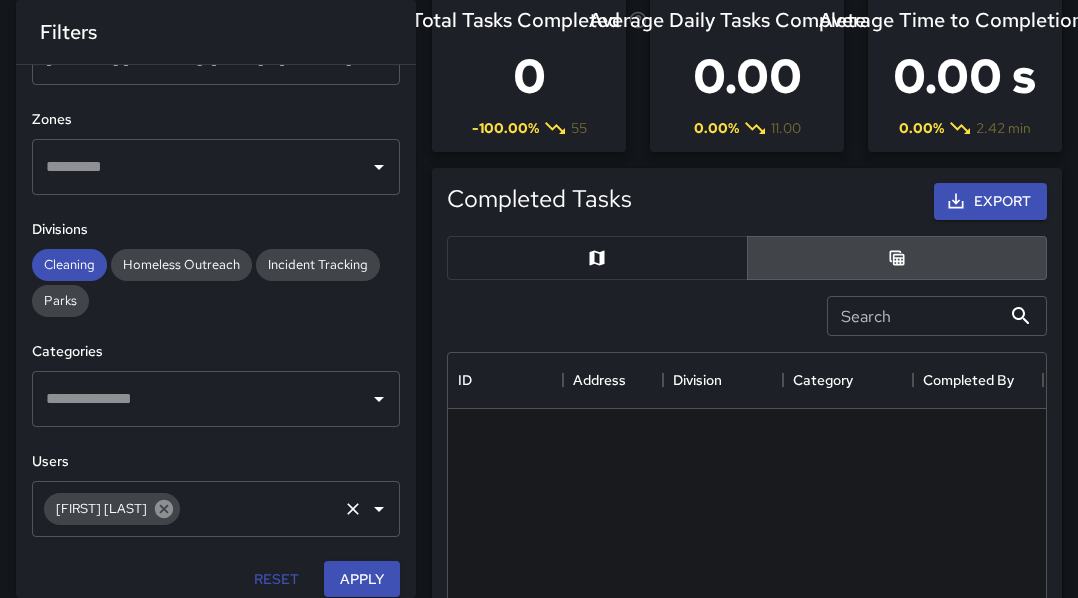 click at bounding box center (164, 509) 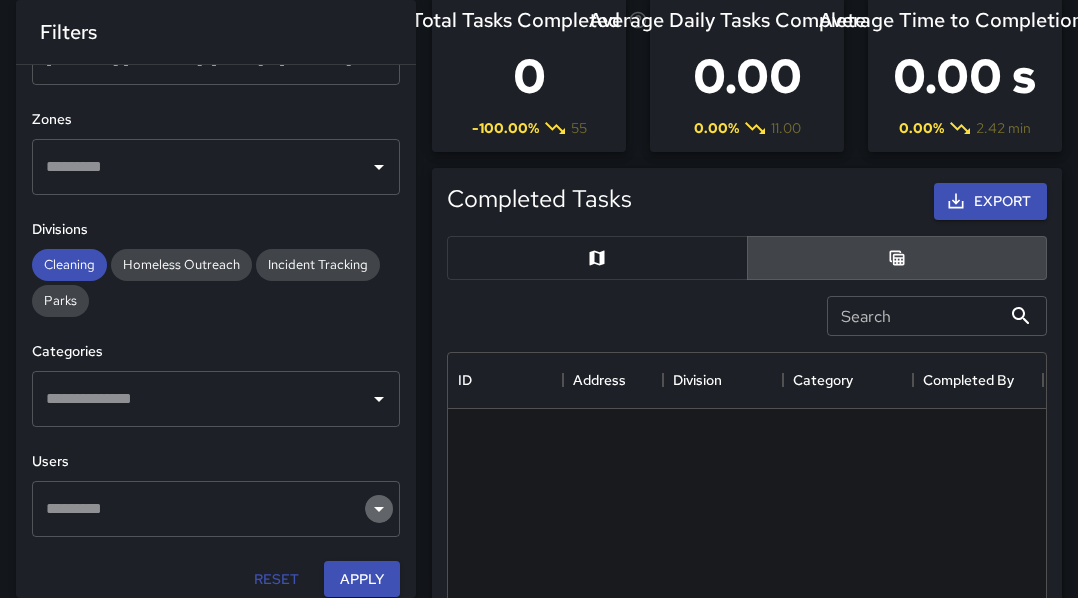 click at bounding box center (379, 167) 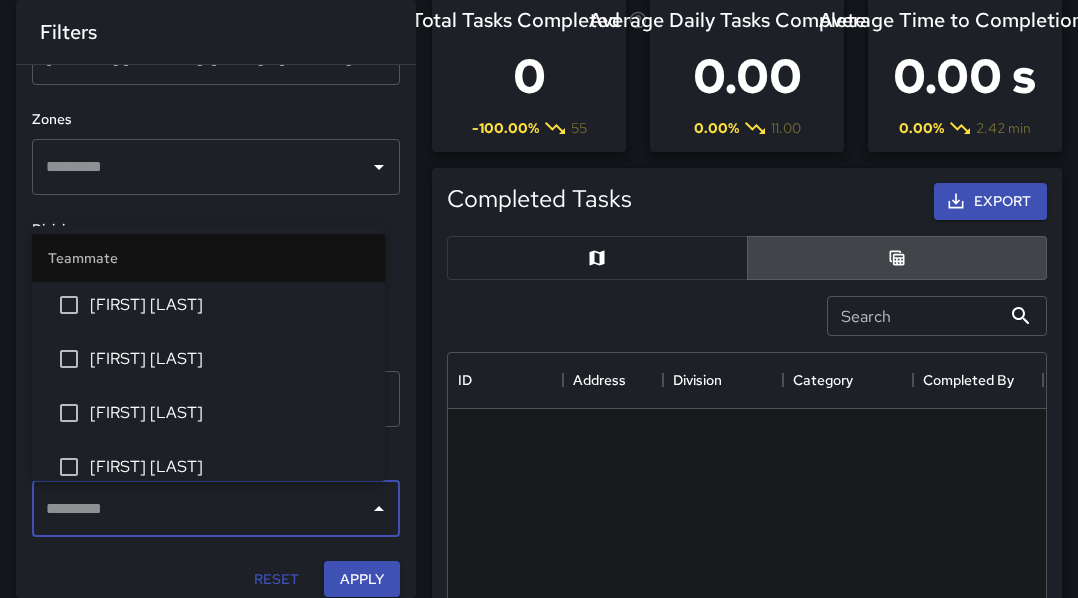 scroll, scrollTop: 769, scrollLeft: 0, axis: vertical 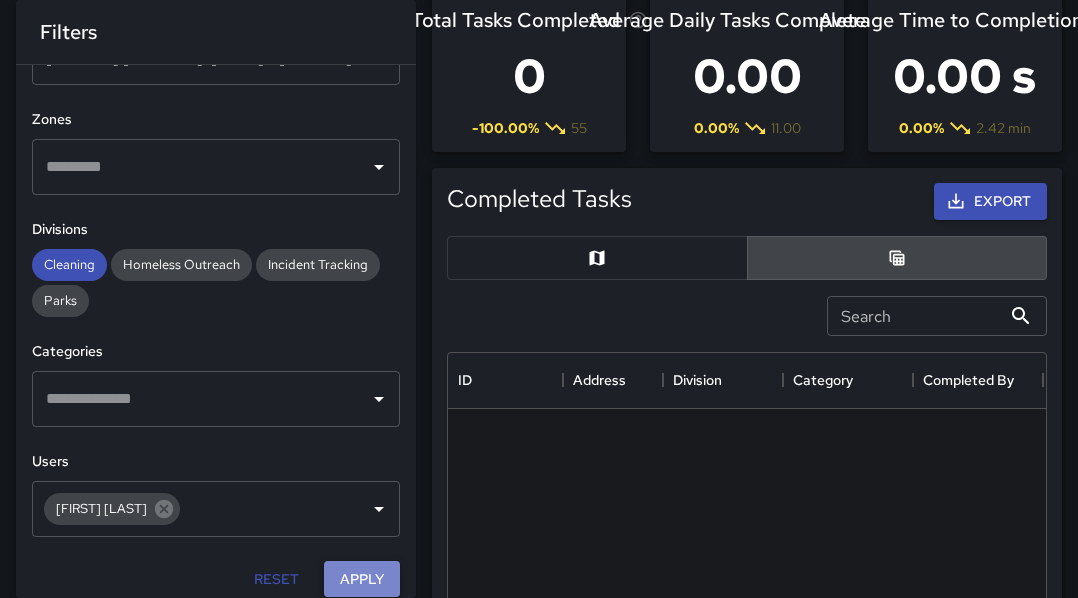 click on "Apply" at bounding box center [362, 579] 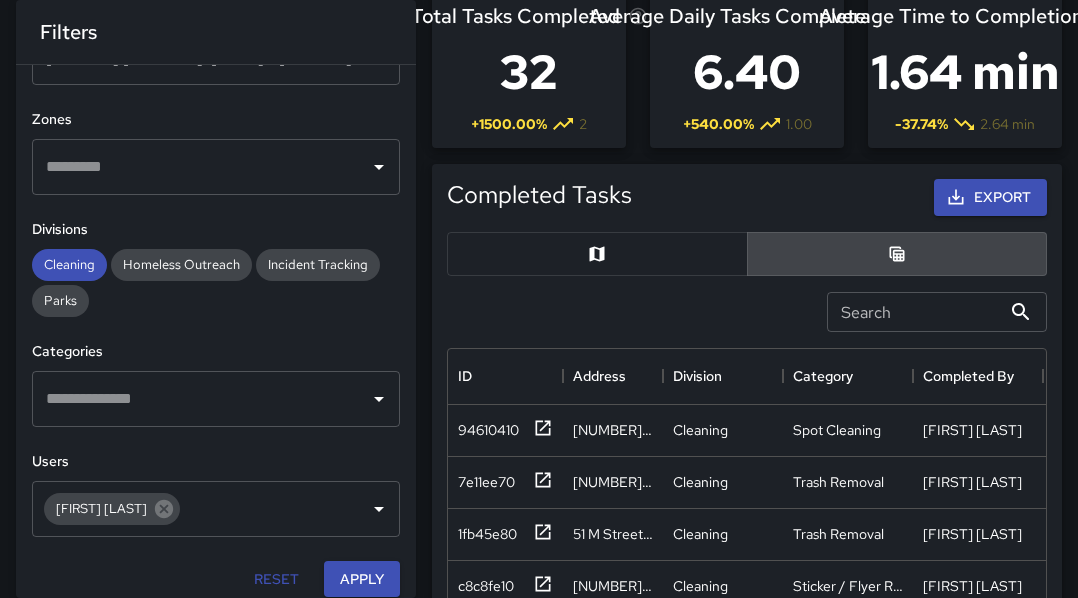 scroll, scrollTop: 99, scrollLeft: 0, axis: vertical 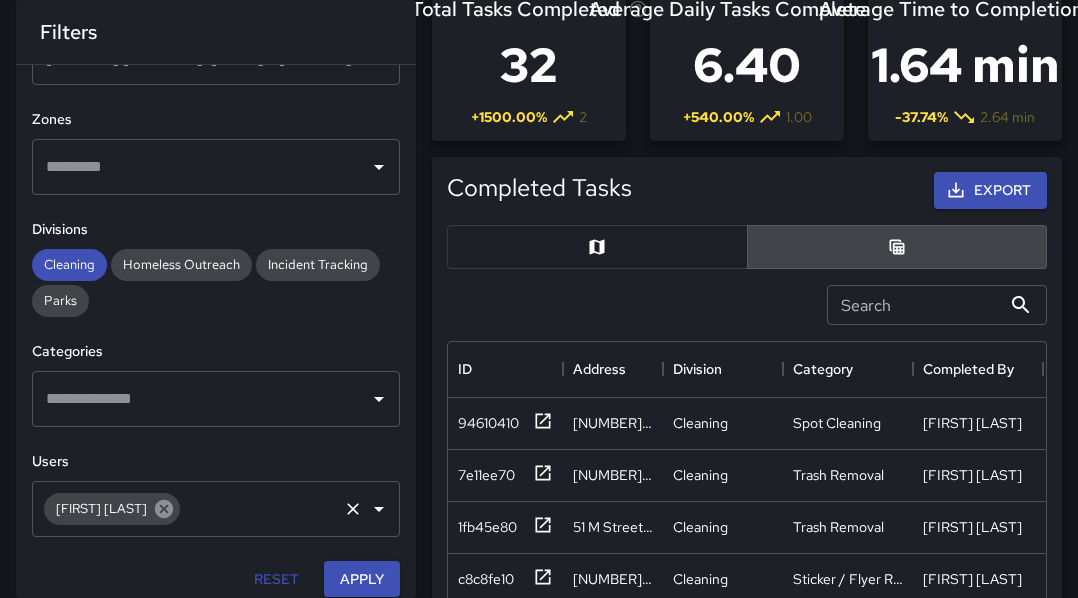 click at bounding box center [164, 509] 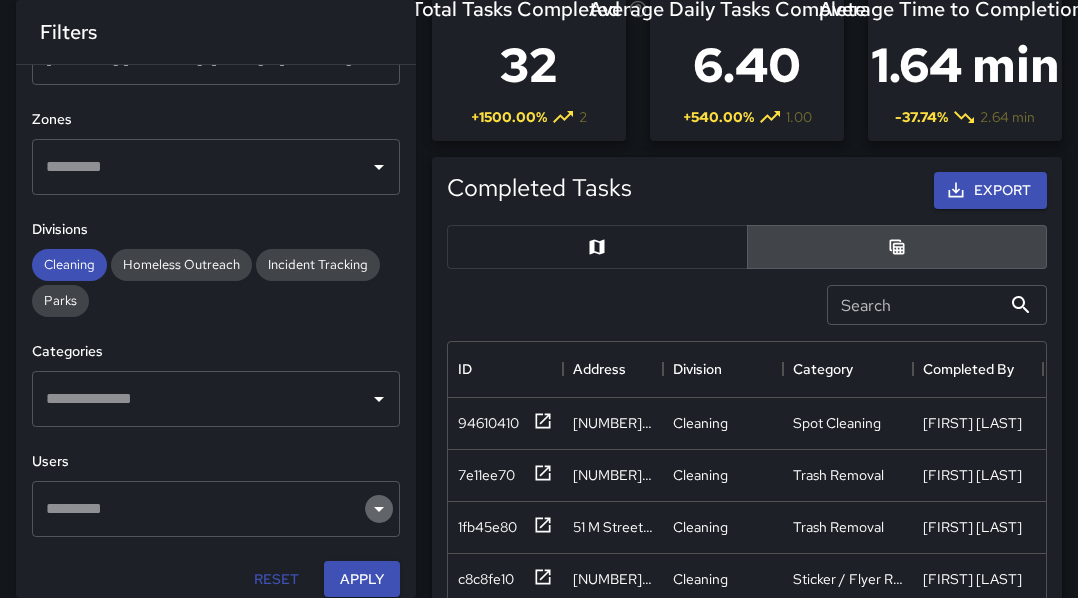 click at bounding box center (379, 167) 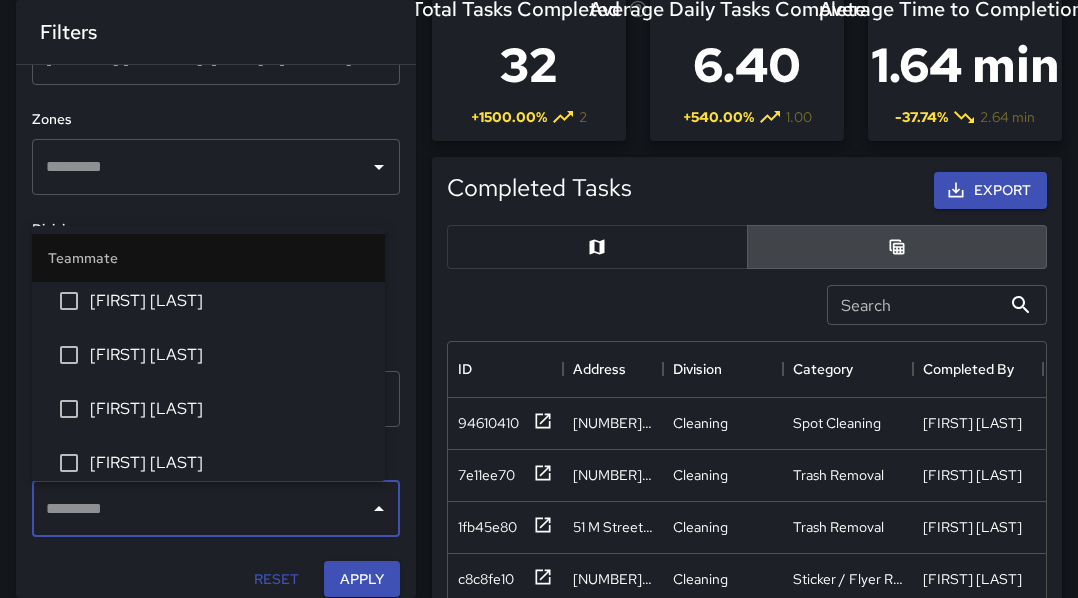 scroll, scrollTop: 769, scrollLeft: 0, axis: vertical 